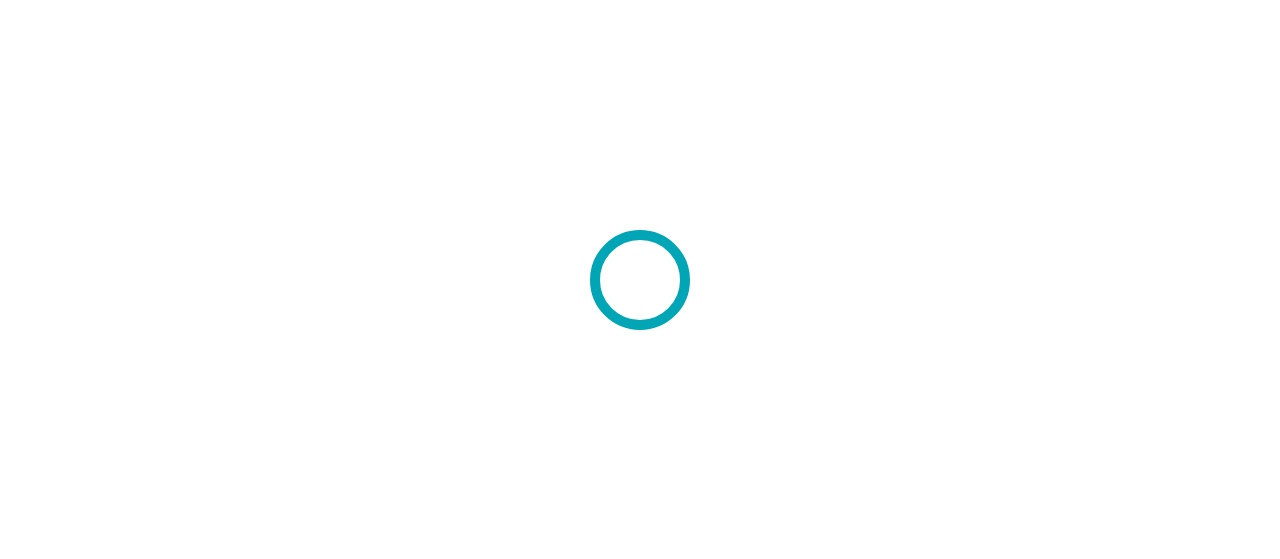 scroll, scrollTop: 0, scrollLeft: 0, axis: both 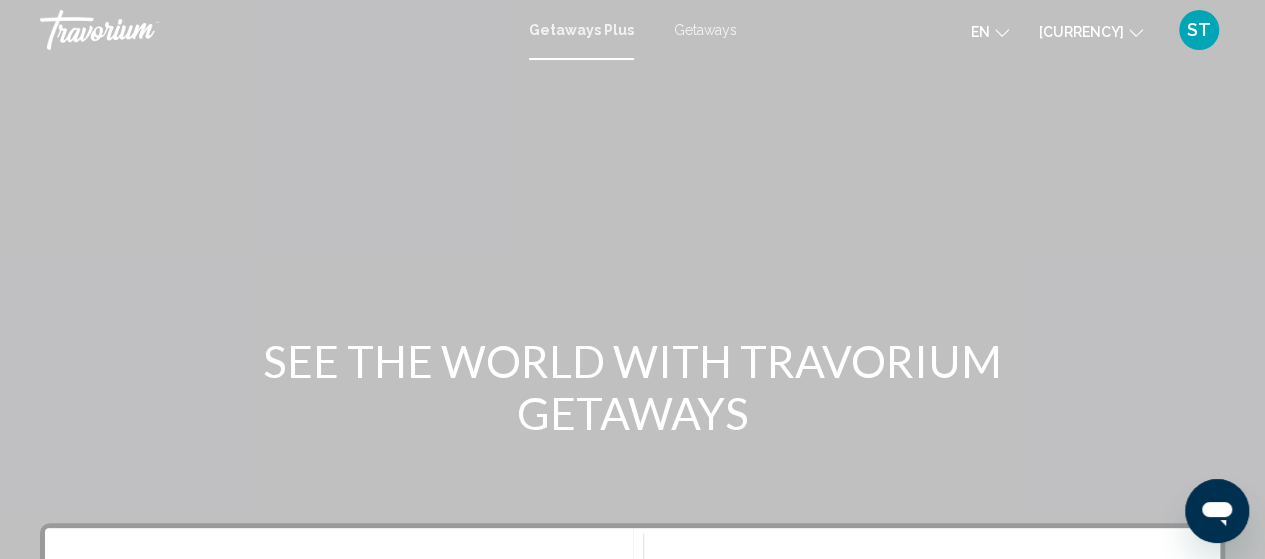 click on "Getaways" at bounding box center [705, 30] 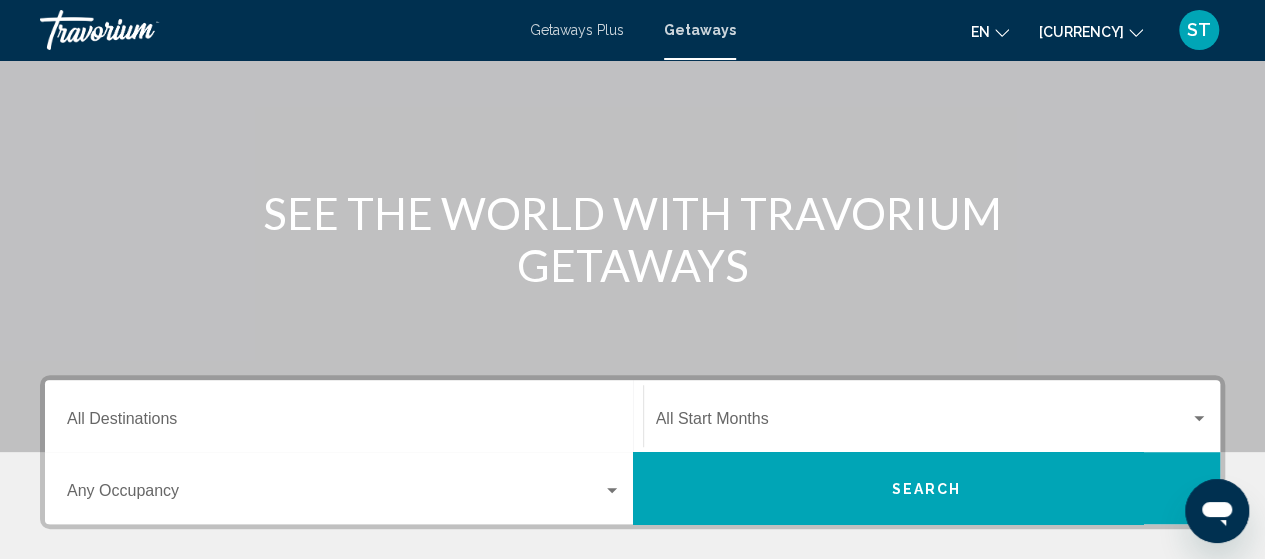 scroll, scrollTop: 160, scrollLeft: 0, axis: vertical 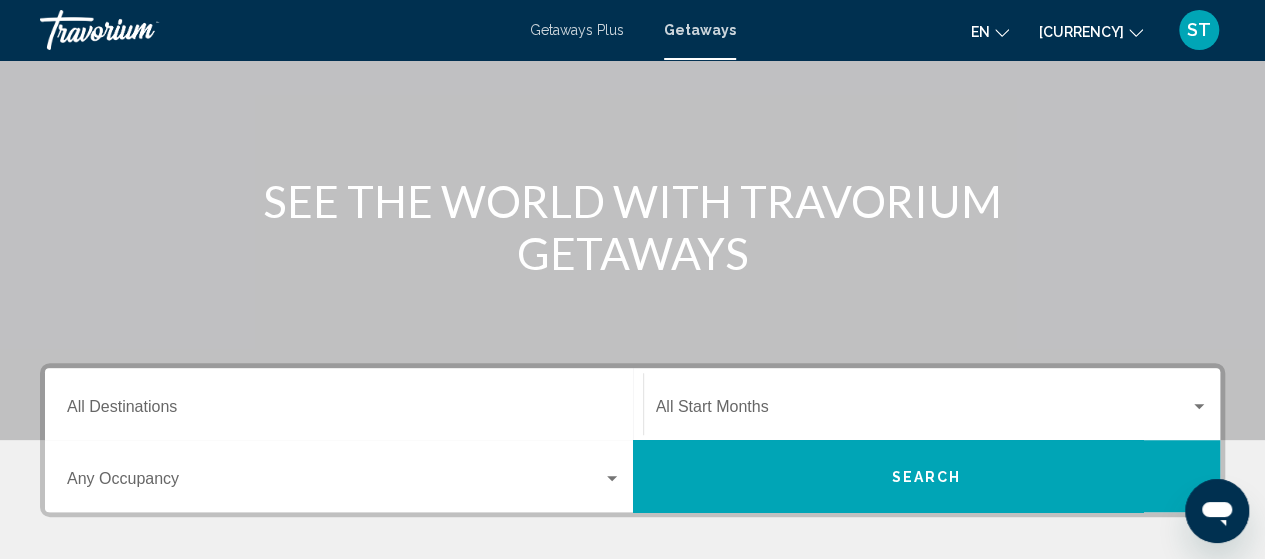 click on "Destination All Destinations" at bounding box center [344, 404] 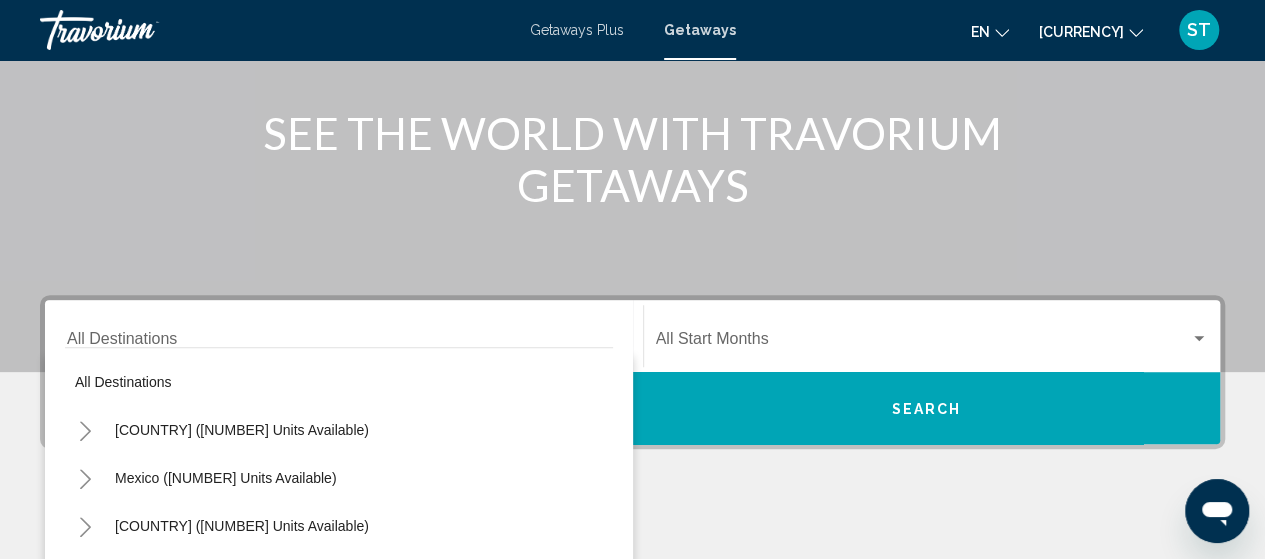 click on "Destination All Destinations  All destinations
United States (698,238 units available)
Mexico (43,430 units available)
Canada (18,002 units available)
Caribbean & Atlantic Islands (48,674 units available)
Europe (36,638 units available)
Australia (3,538 units available)
South Pacific and Oceania (363 units available)
South America (14,032 units available)
Central America (1,228 units available)
Asia (13,249 units available)
Africa (943 units available)
Middle East (1,230 units available)" at bounding box center [344, 336] 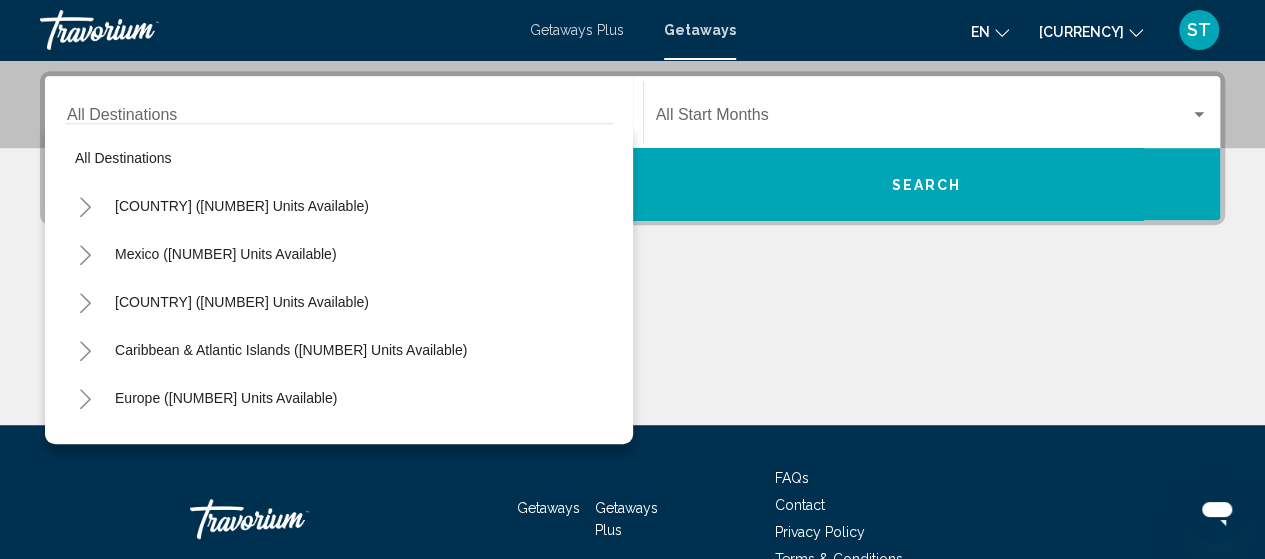 scroll, scrollTop: 458, scrollLeft: 0, axis: vertical 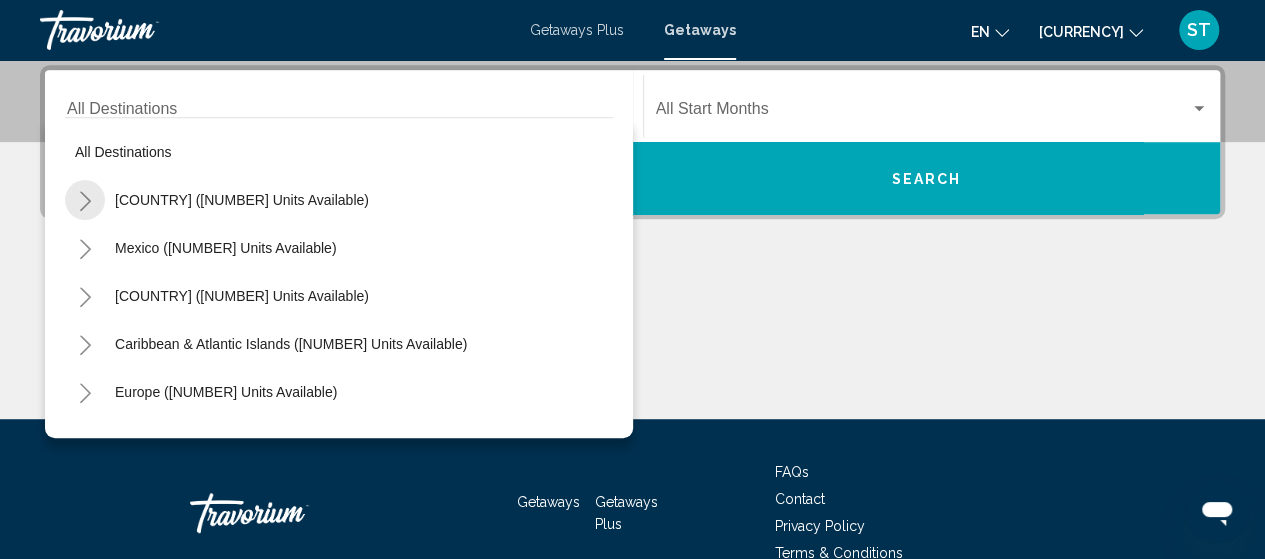 click at bounding box center [85, 201] 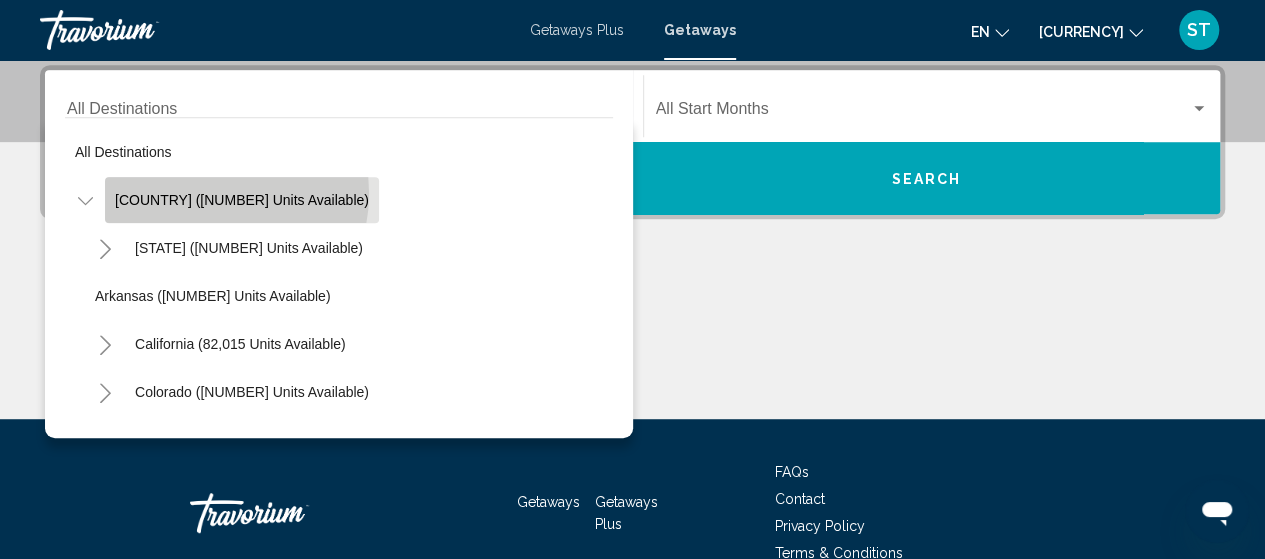 click on "[COUNTRY] ([NUMBER] units available)" at bounding box center (242, 200) 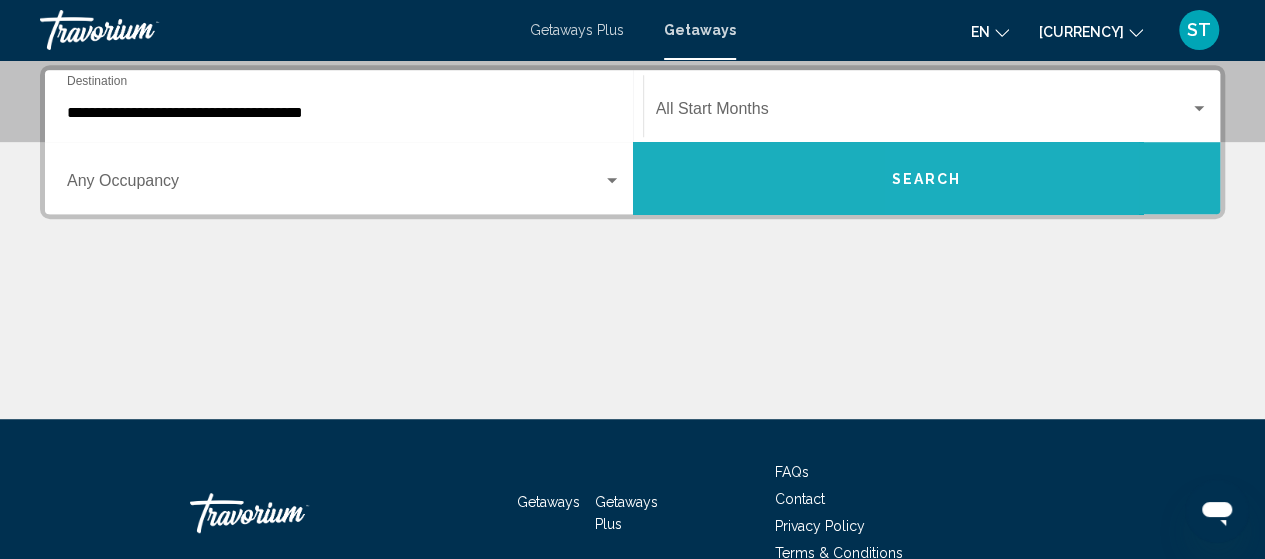 click on "Search" at bounding box center [926, 179] 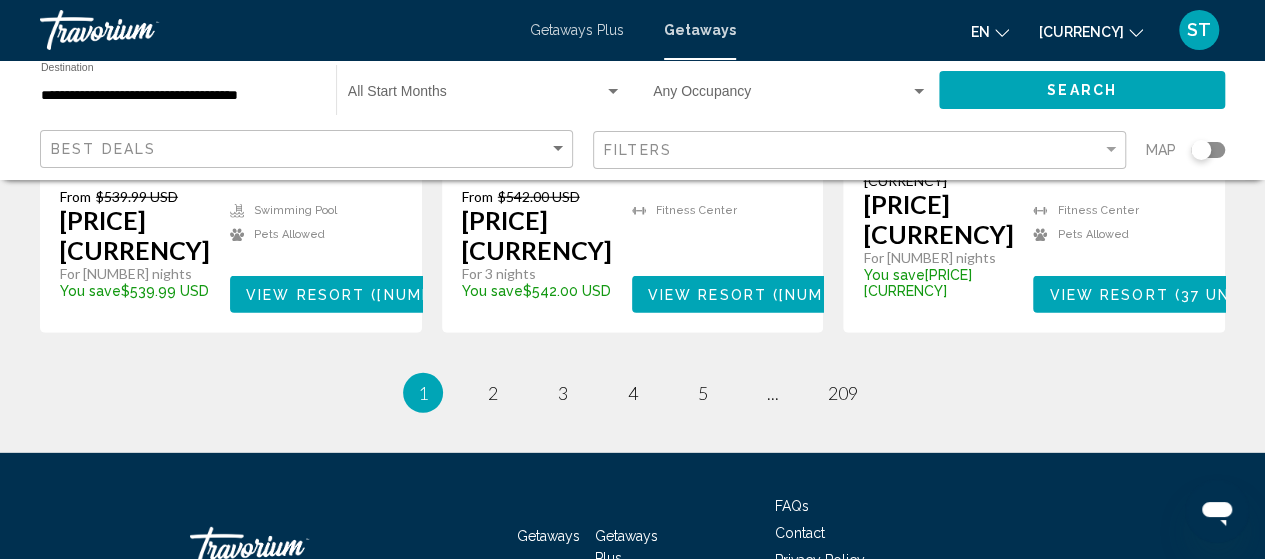 scroll, scrollTop: 2760, scrollLeft: 0, axis: vertical 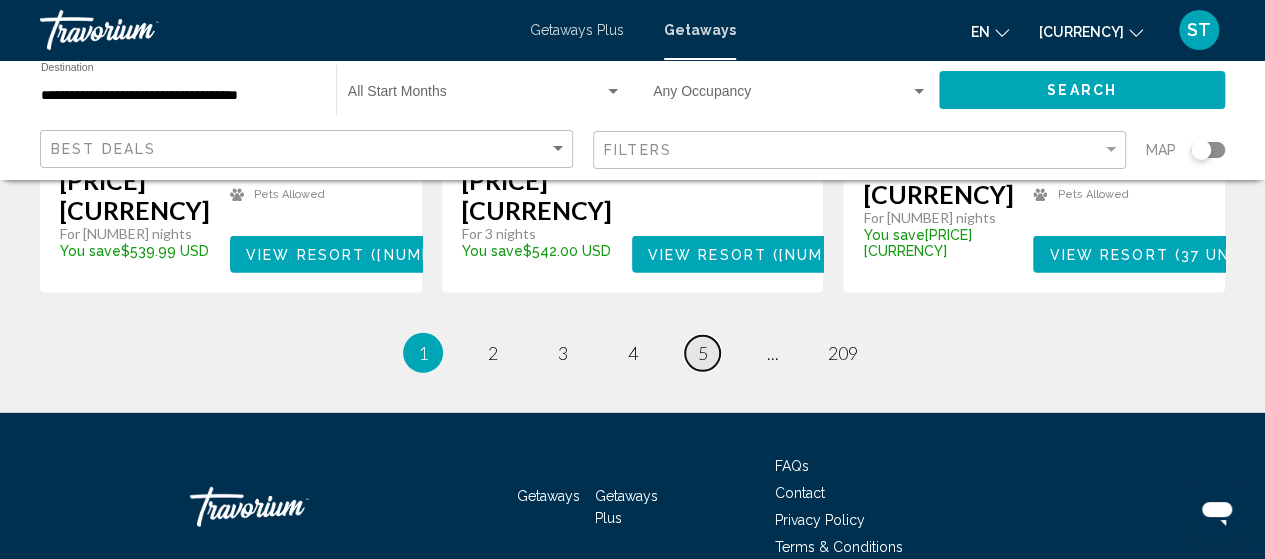 click on "page  [NUMBER]" at bounding box center [492, 353] 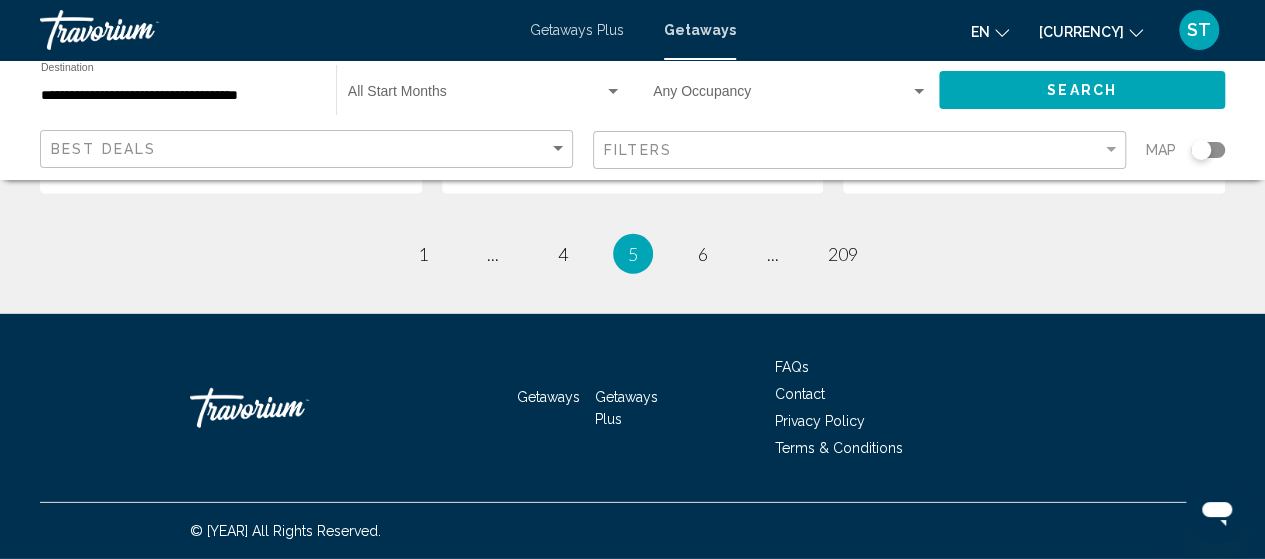 scroll, scrollTop: 2922, scrollLeft: 0, axis: vertical 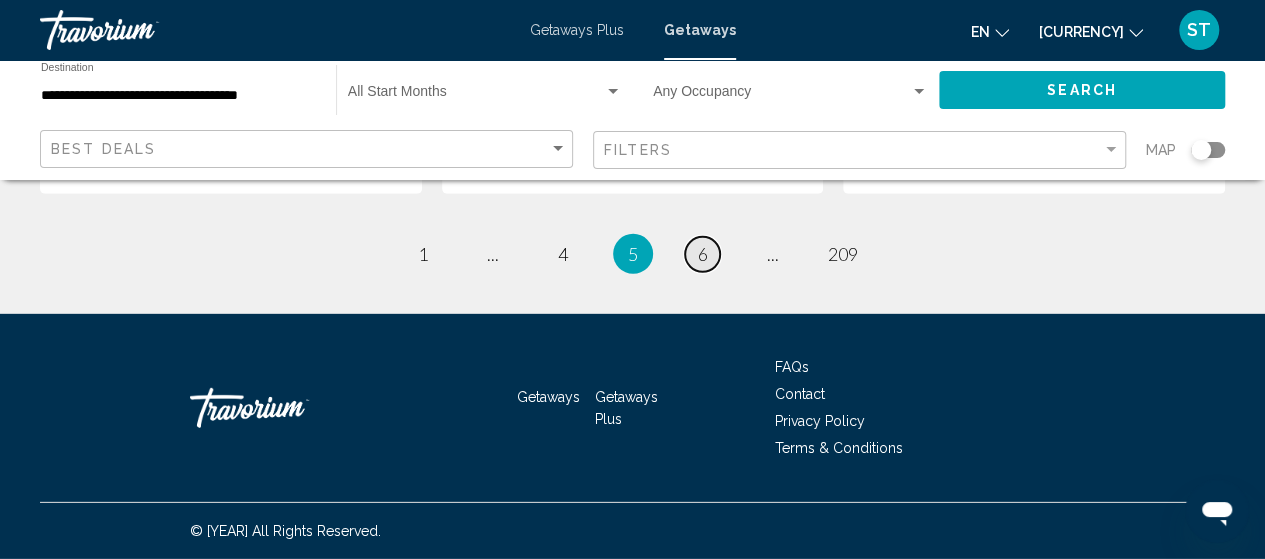 click on "6" at bounding box center [423, 254] 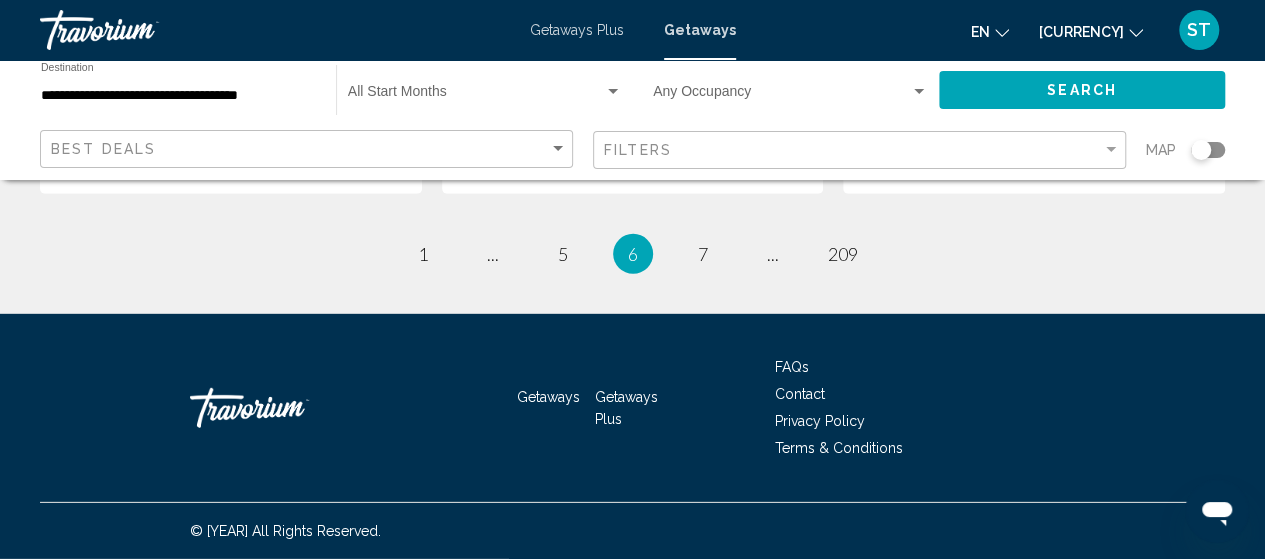 scroll, scrollTop: 2922, scrollLeft: 0, axis: vertical 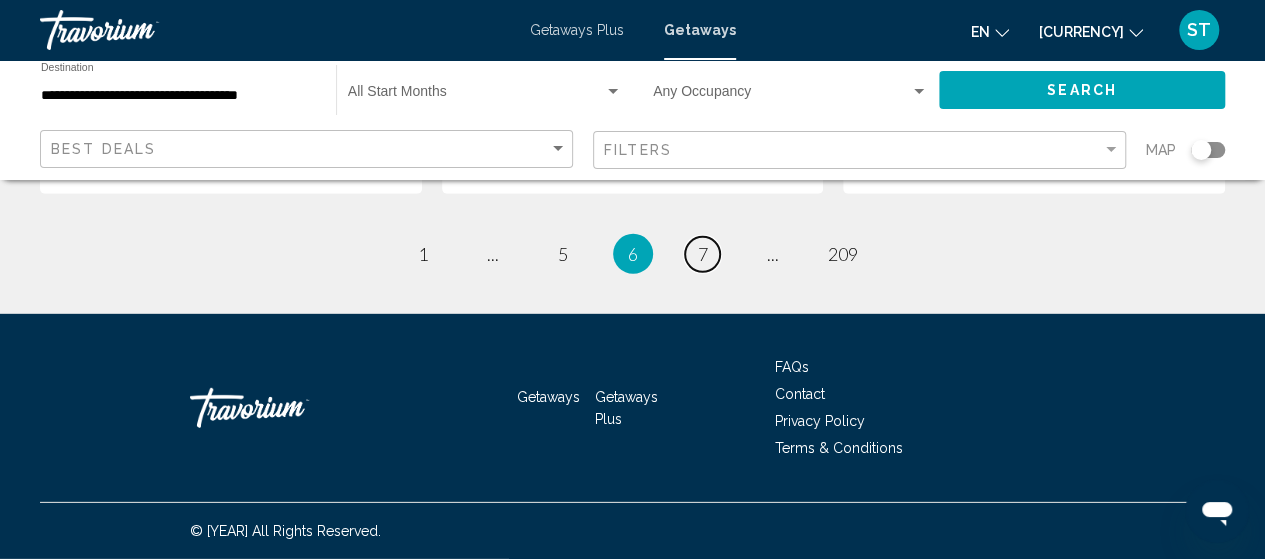 click on "7" at bounding box center (423, 254) 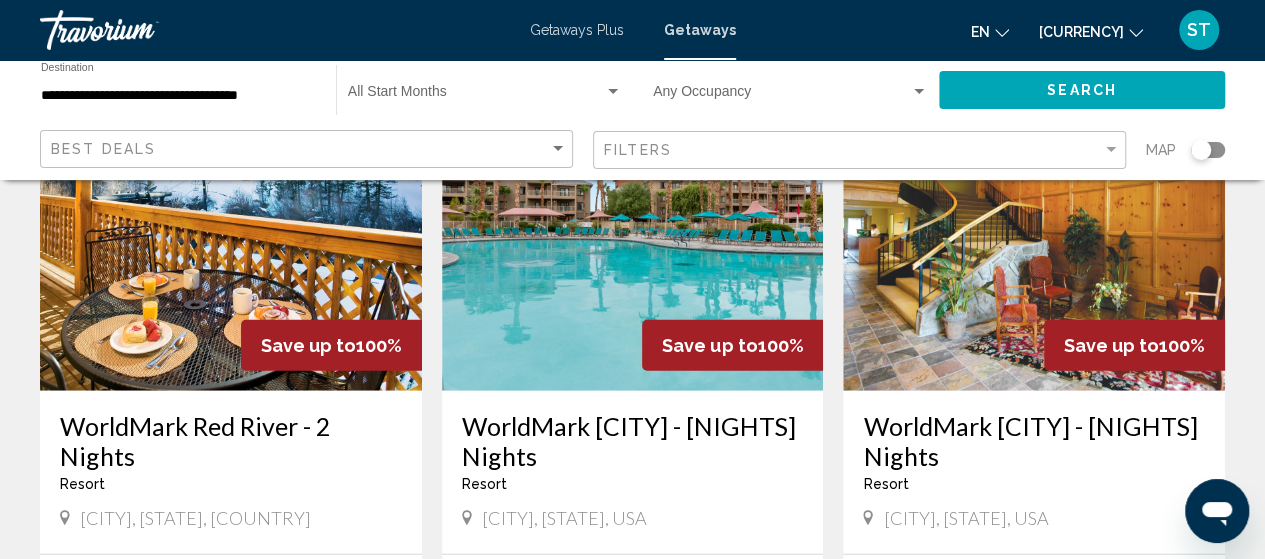 scroll, scrollTop: 2320, scrollLeft: 0, axis: vertical 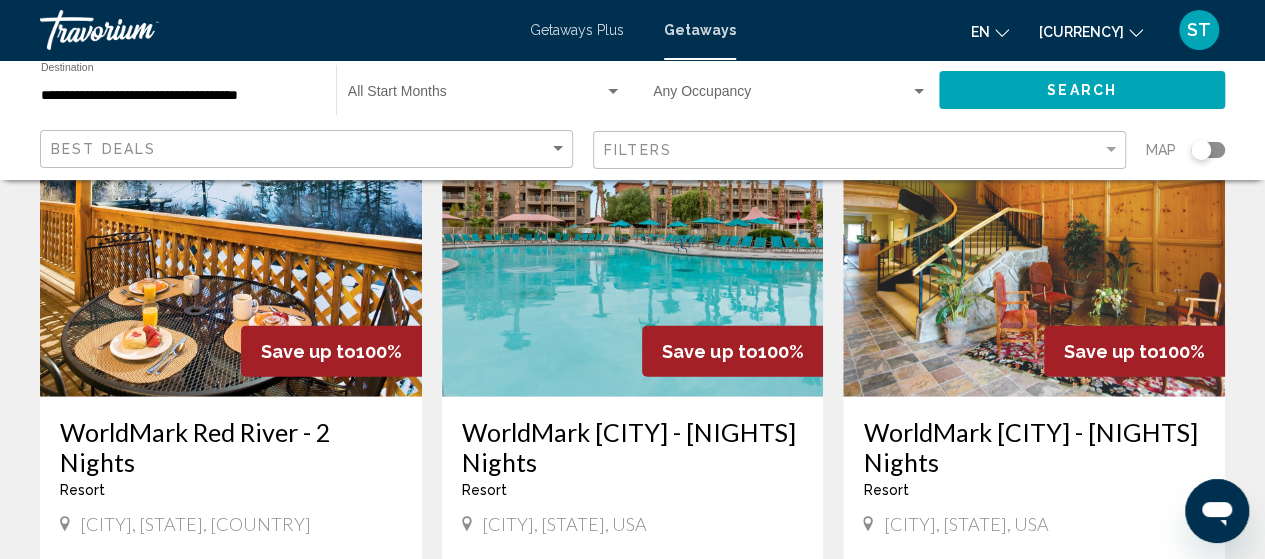 click at bounding box center [633, 237] 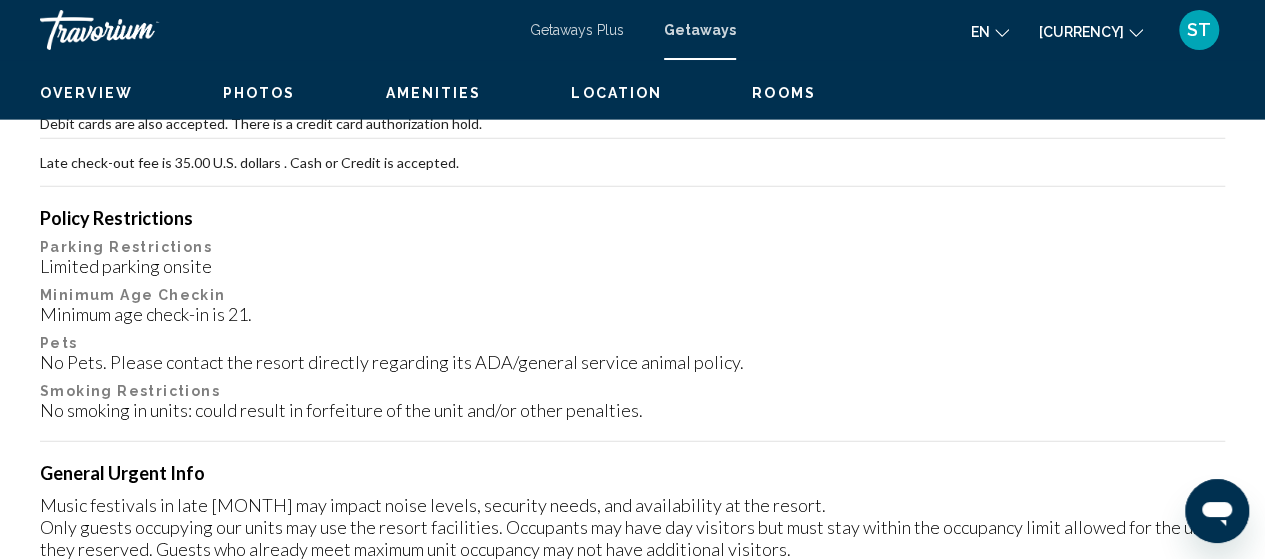 scroll, scrollTop: 255, scrollLeft: 0, axis: vertical 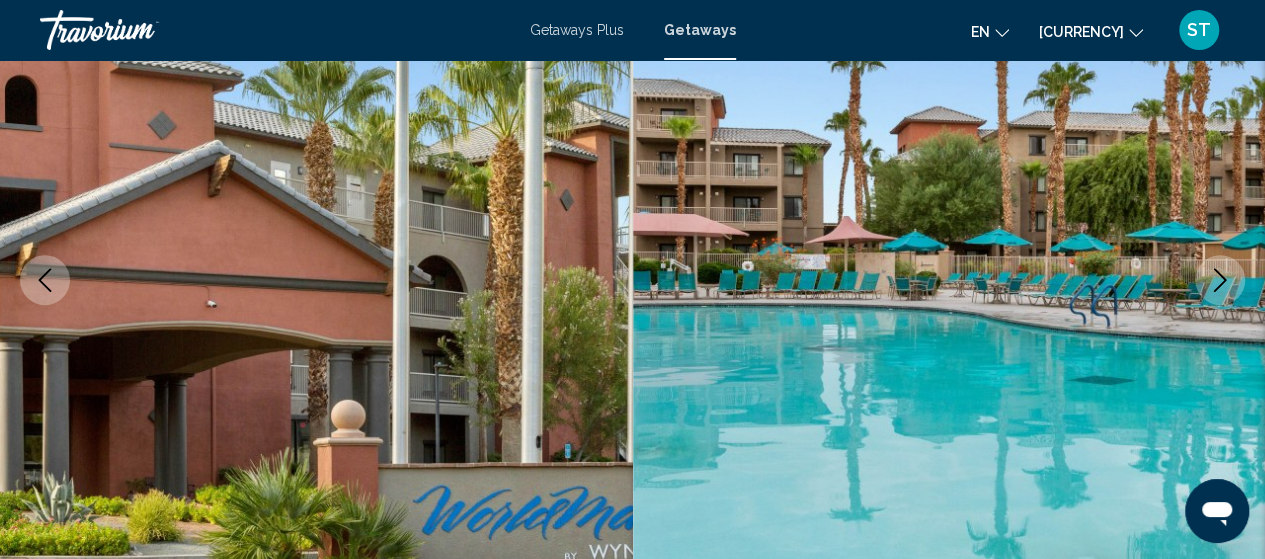 click at bounding box center [316, 280] 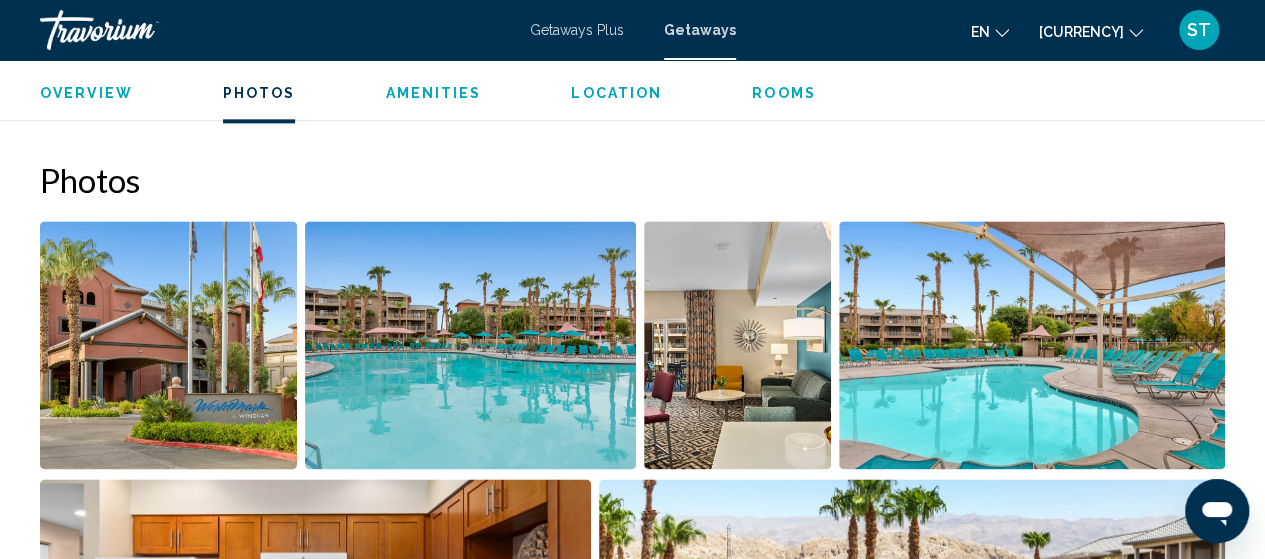 scroll, scrollTop: 1255, scrollLeft: 0, axis: vertical 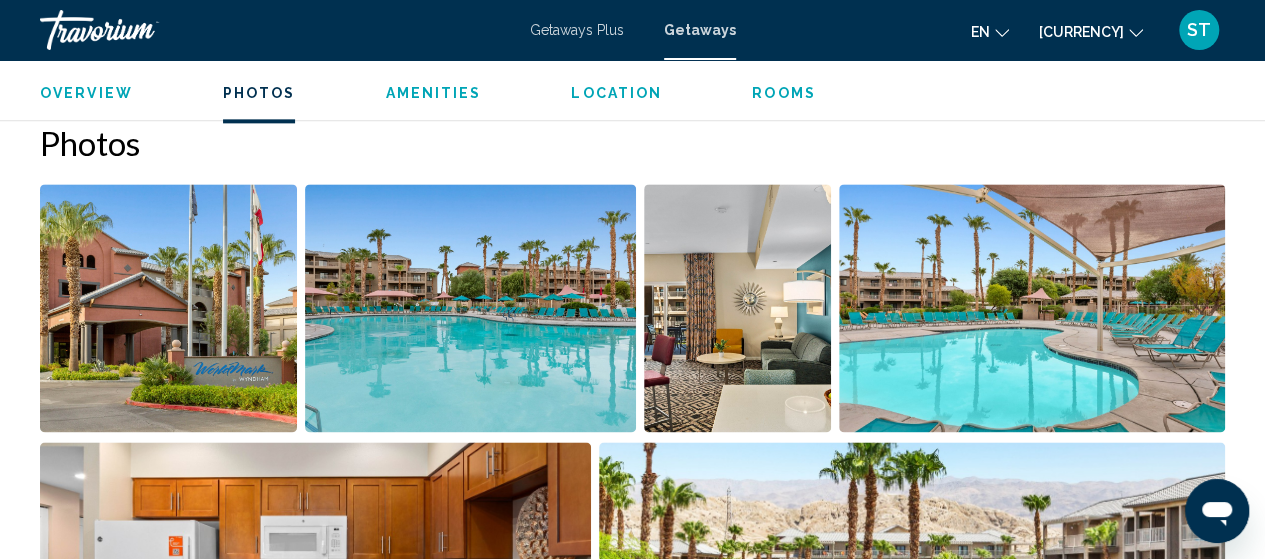 click at bounding box center [168, 308] 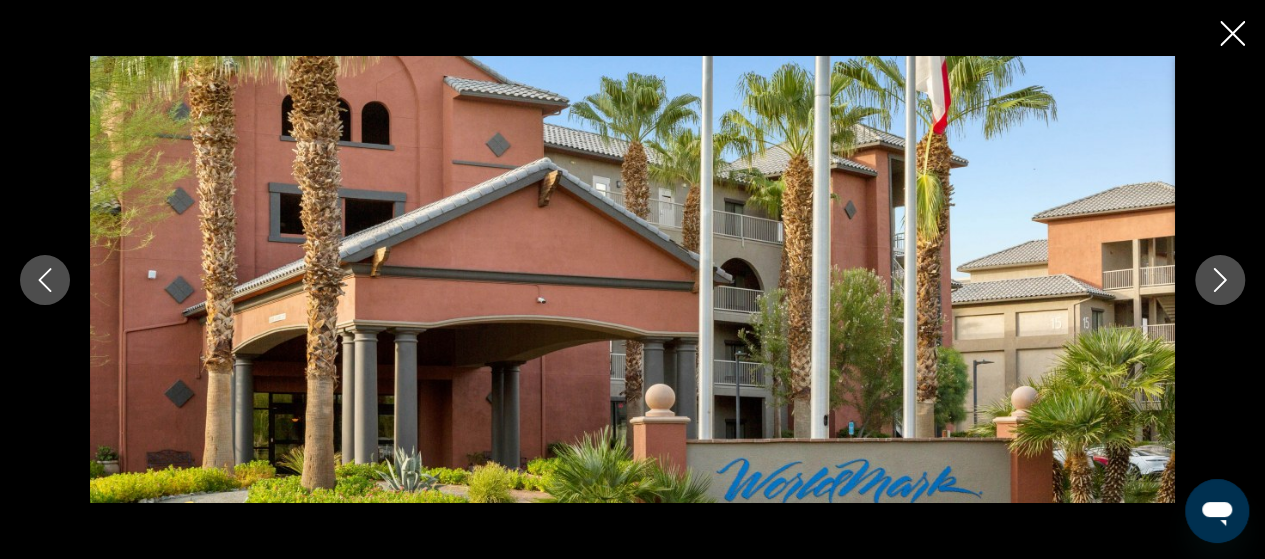 click at bounding box center [1220, 280] 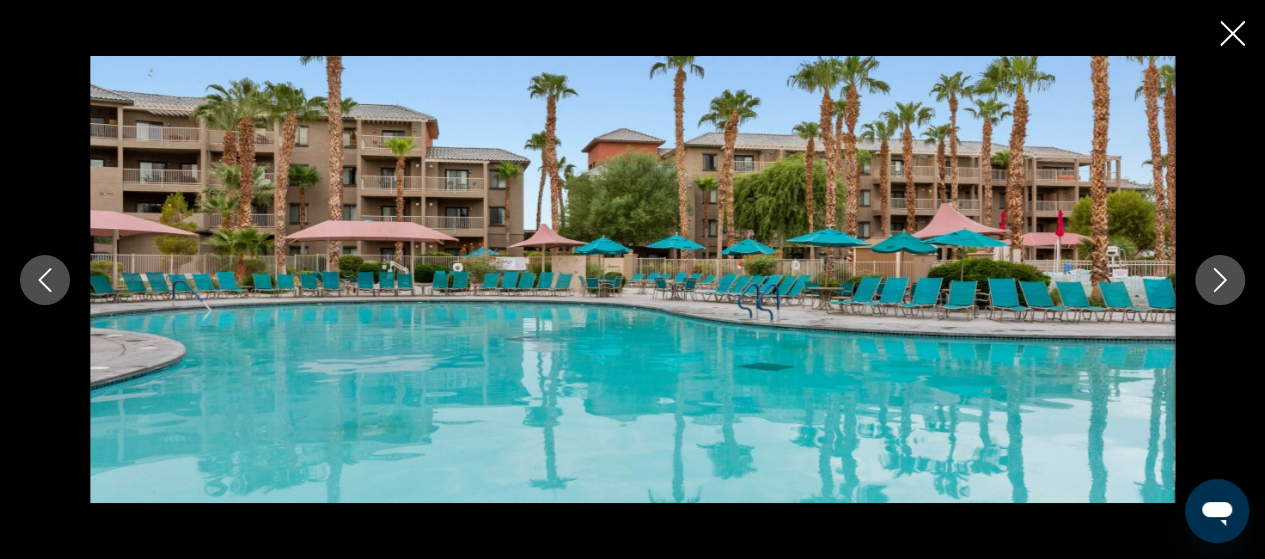 click at bounding box center [1220, 280] 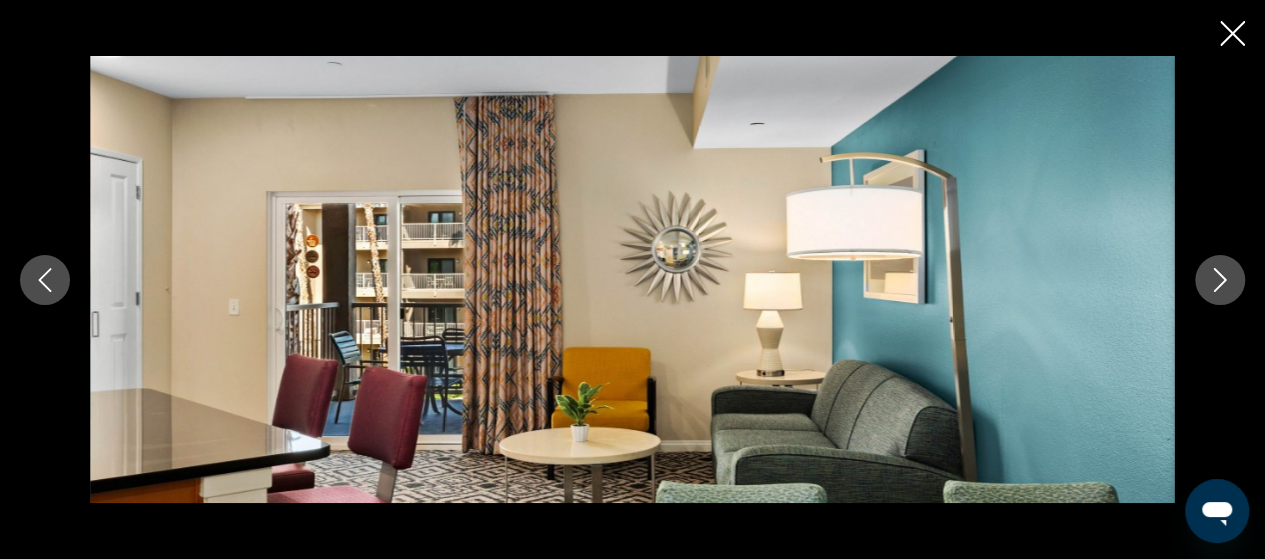click at bounding box center (1220, 280) 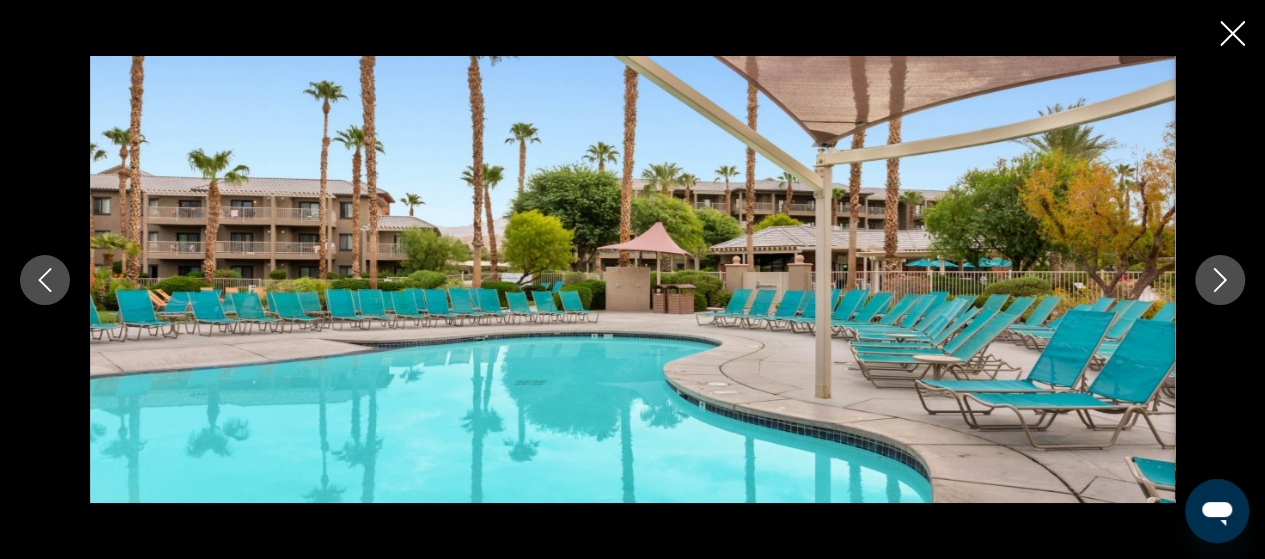 click at bounding box center [1220, 280] 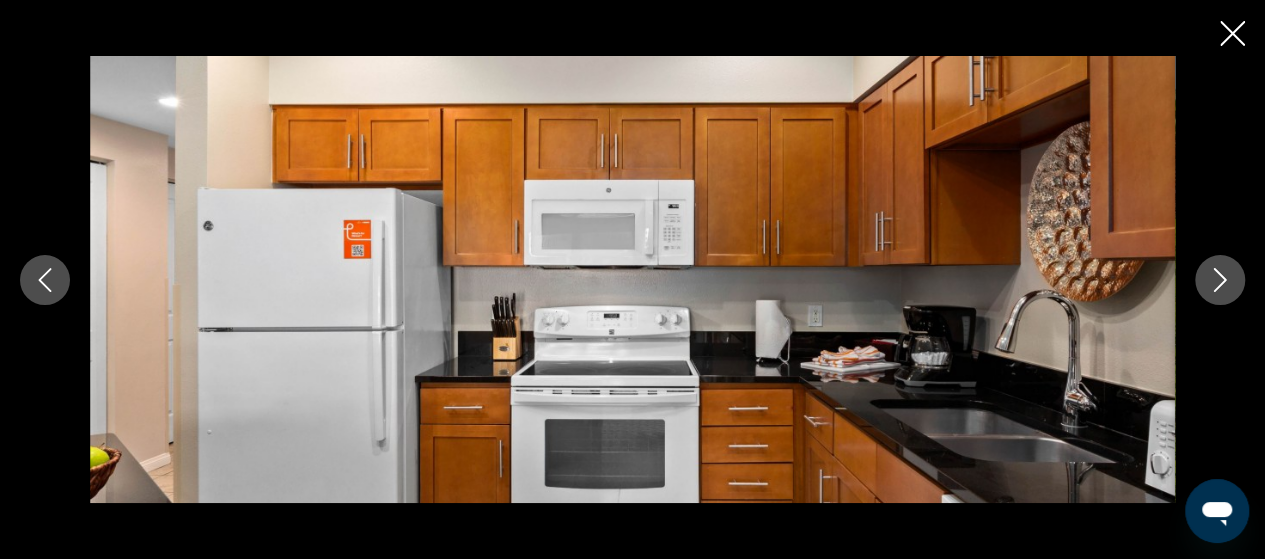 click at bounding box center (1220, 280) 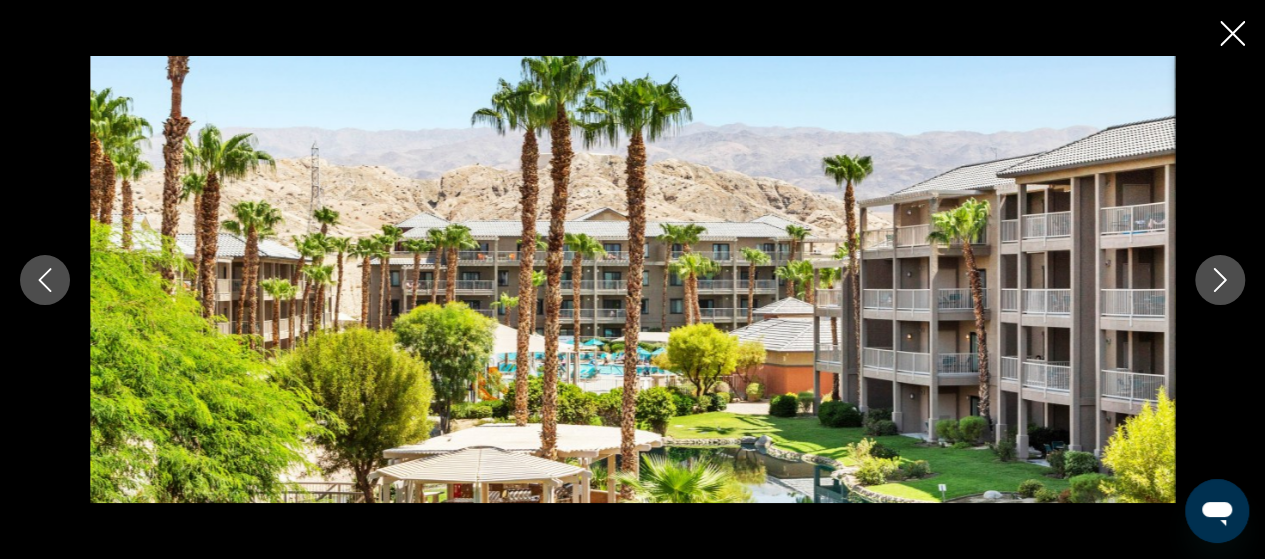 click at bounding box center (1220, 280) 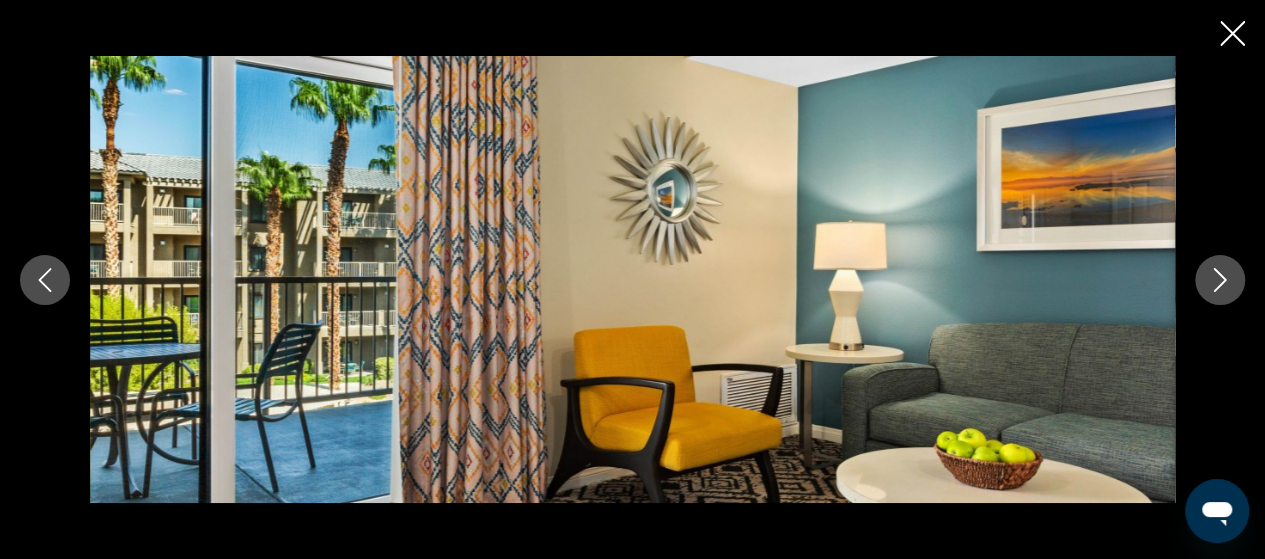 click at bounding box center (1220, 280) 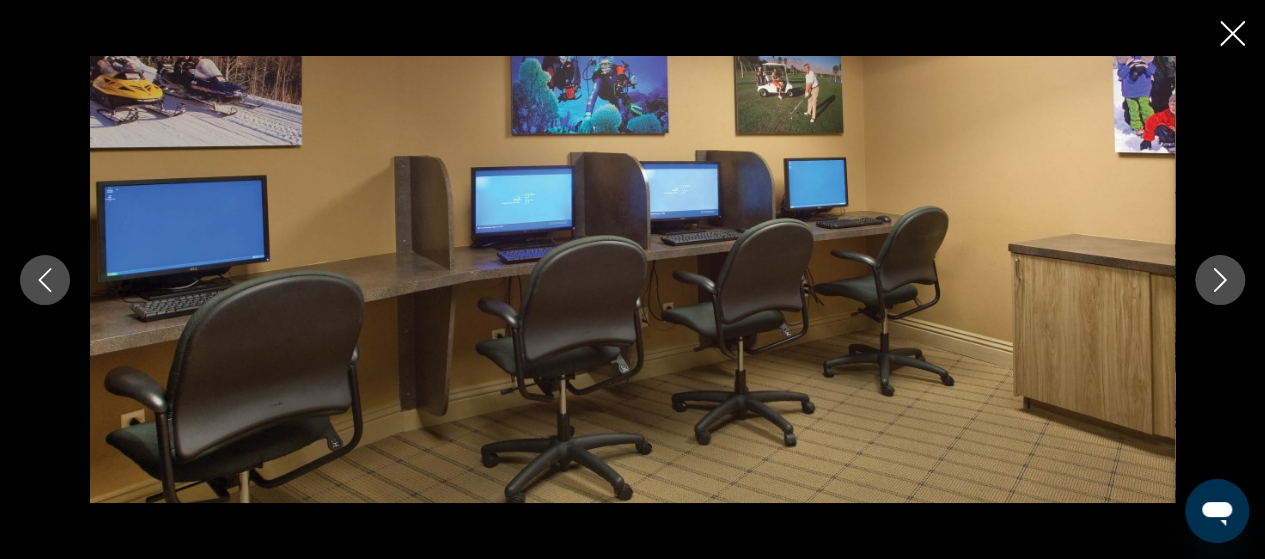 click at bounding box center (1220, 280) 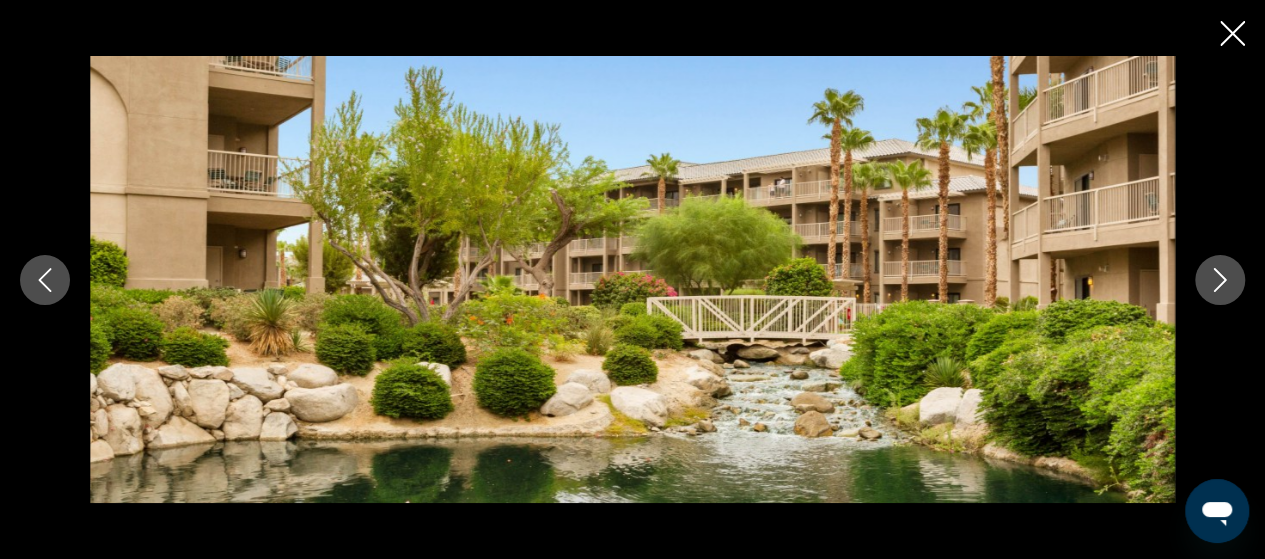 click at bounding box center (1220, 280) 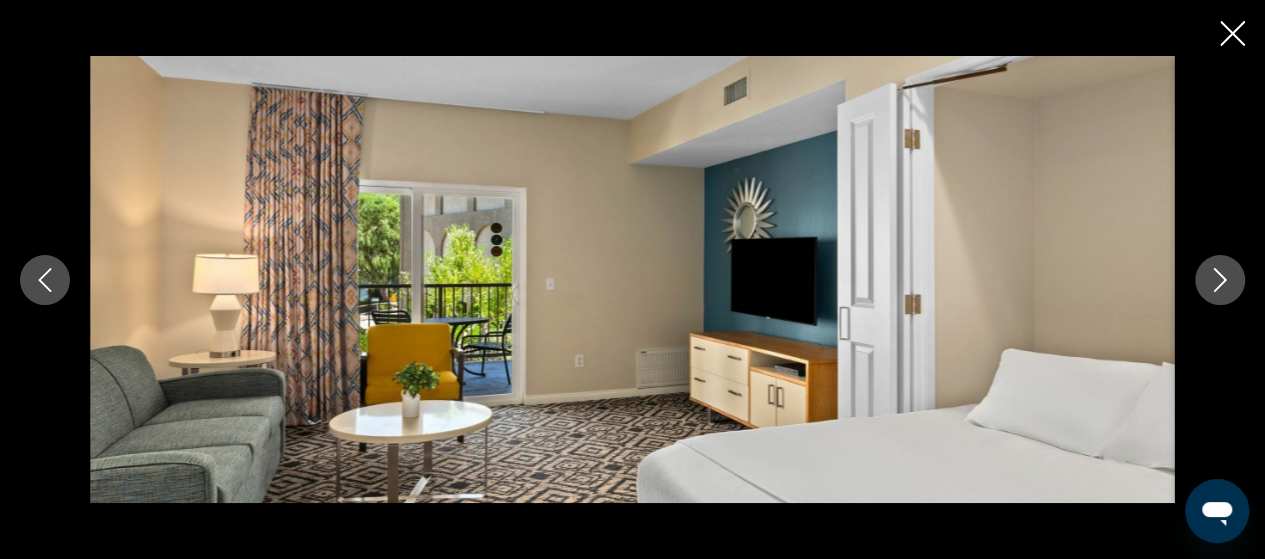 click at bounding box center (1220, 280) 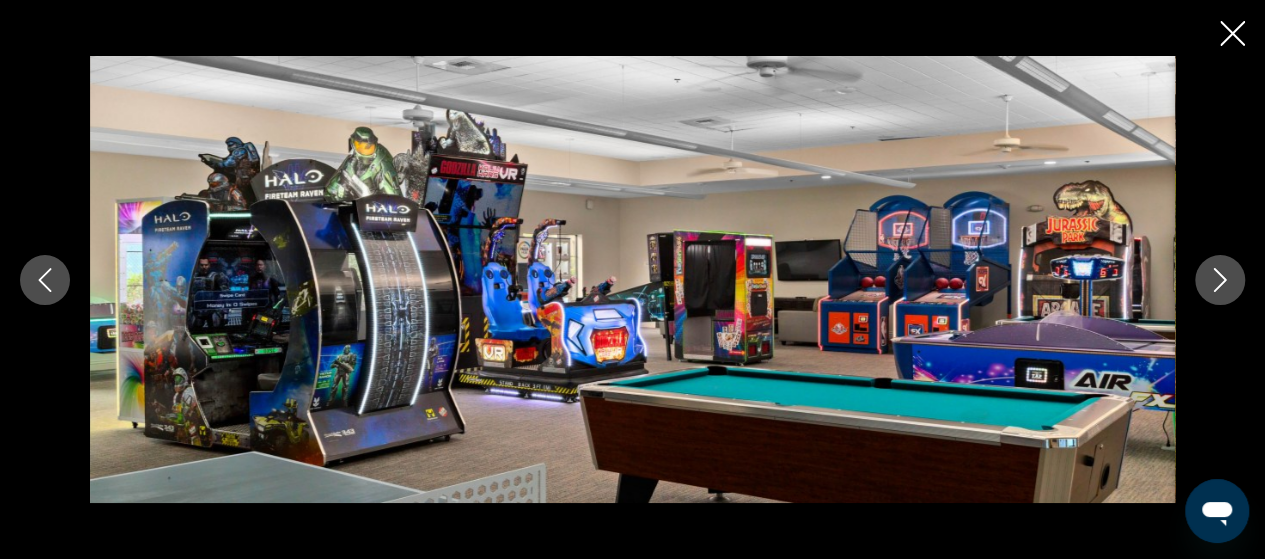 click at bounding box center [1220, 280] 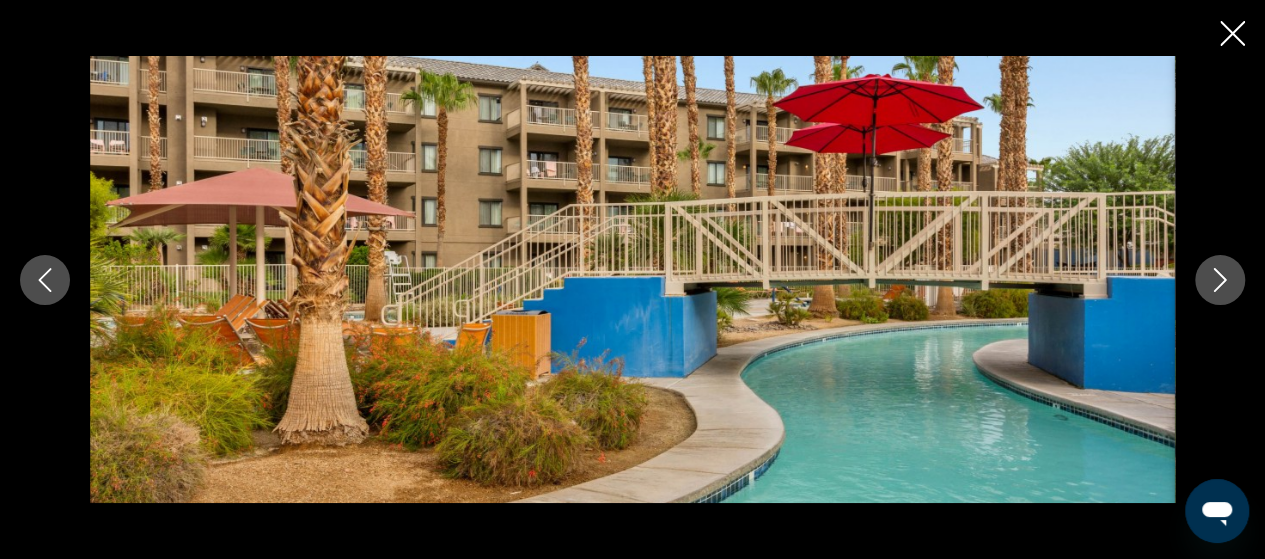 click at bounding box center [1220, 280] 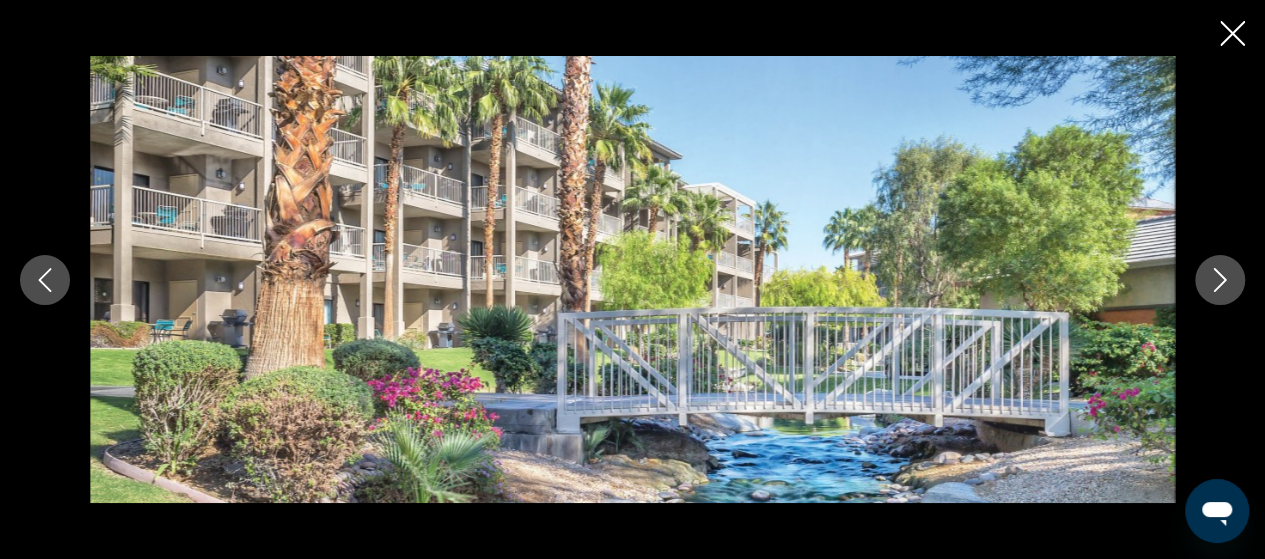 click at bounding box center (1220, 280) 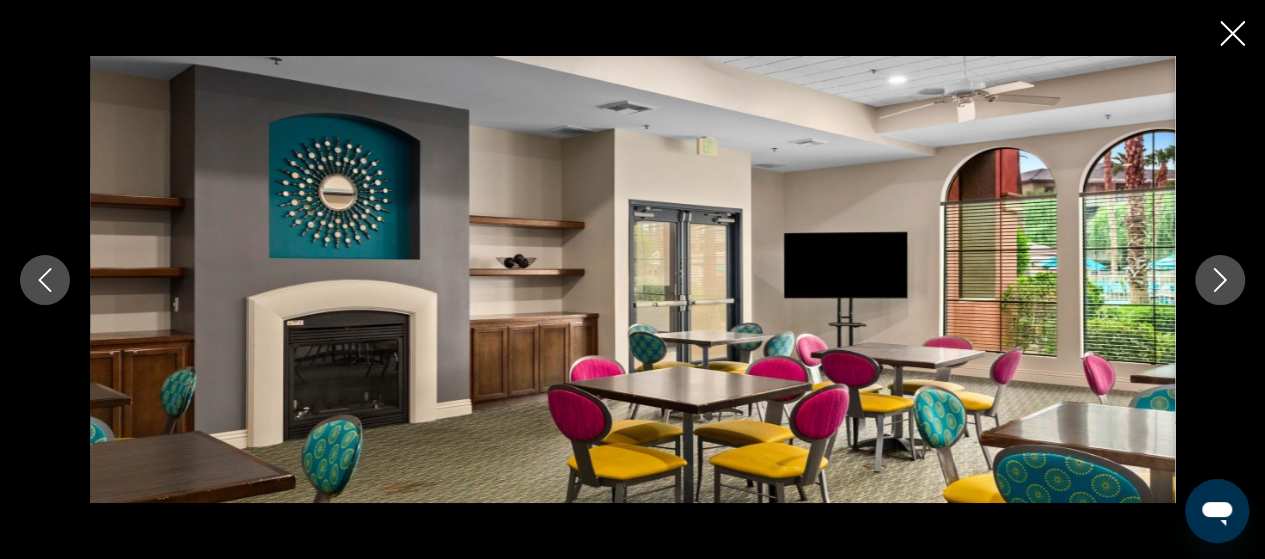 click at bounding box center (1220, 280) 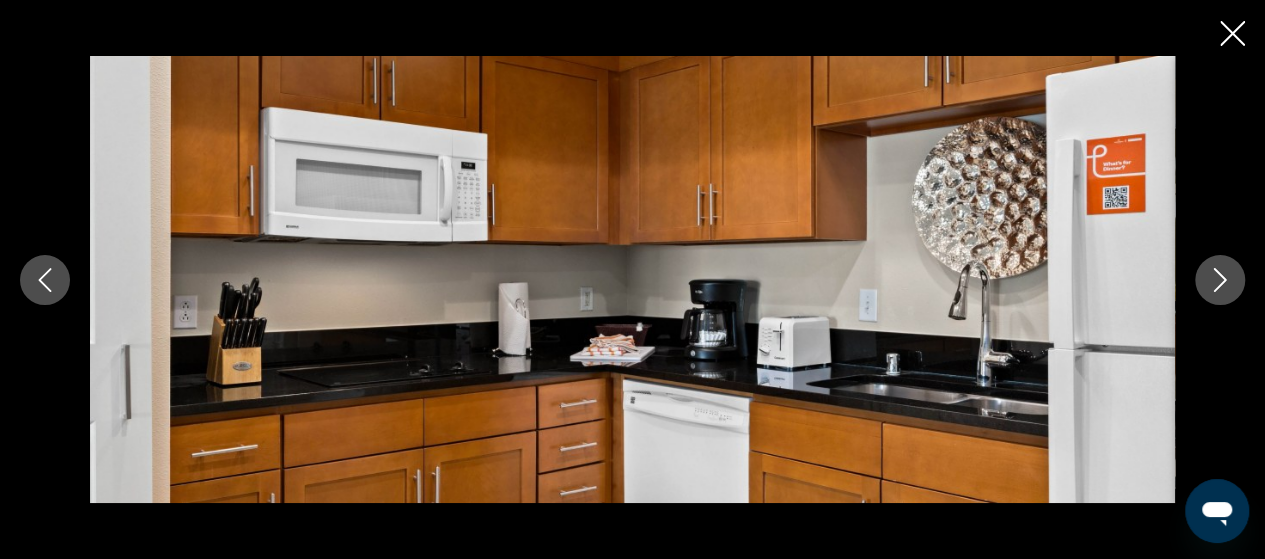 click at bounding box center (1220, 280) 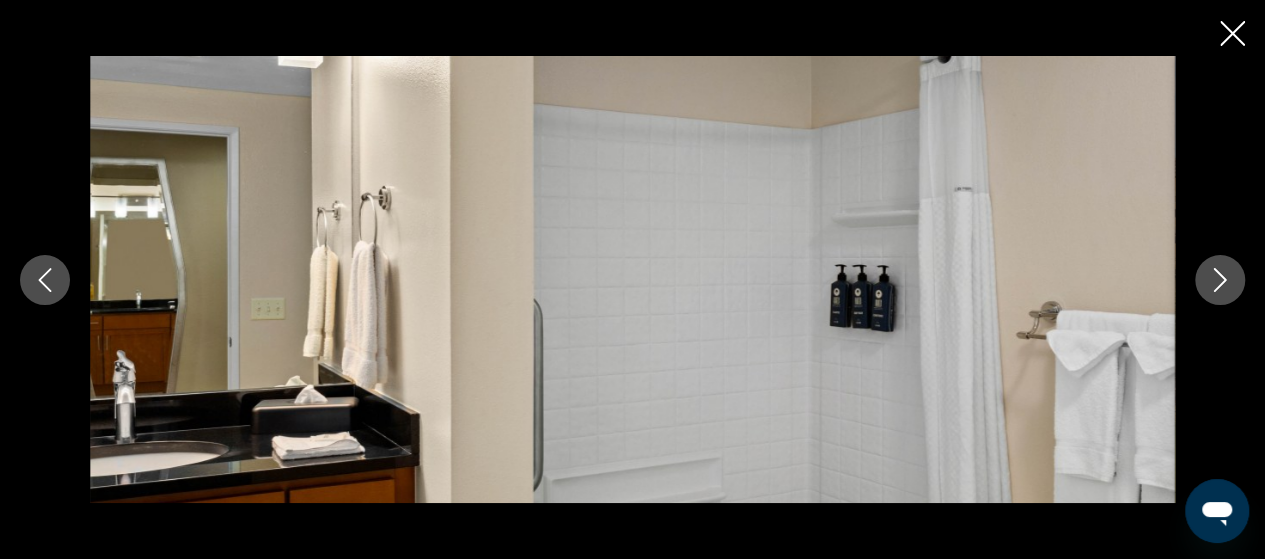 click at bounding box center (1220, 280) 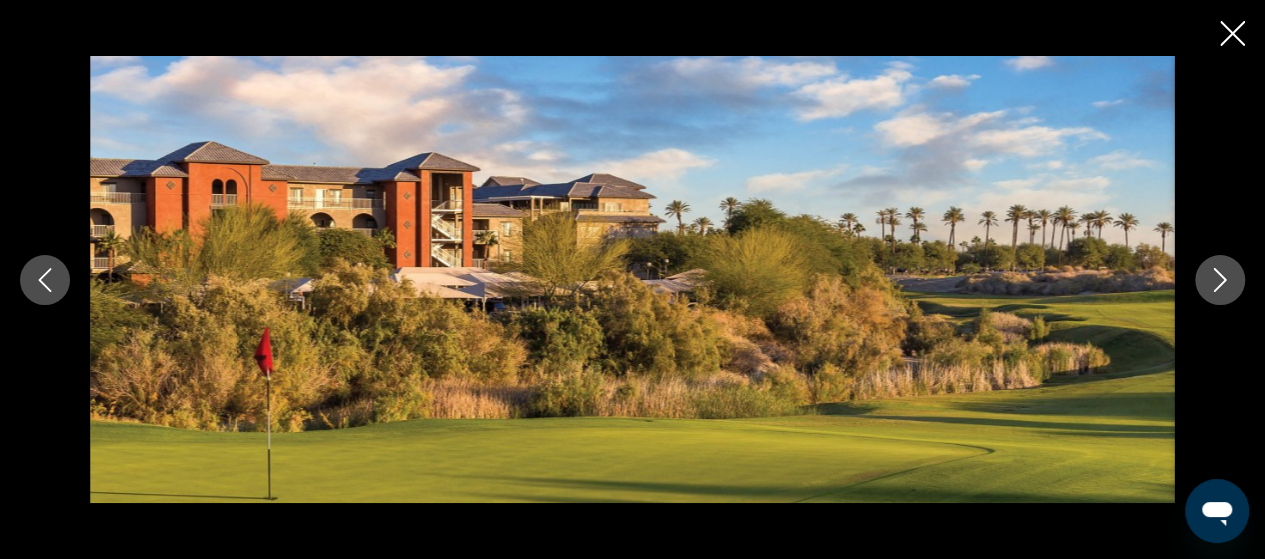 click at bounding box center [1220, 280] 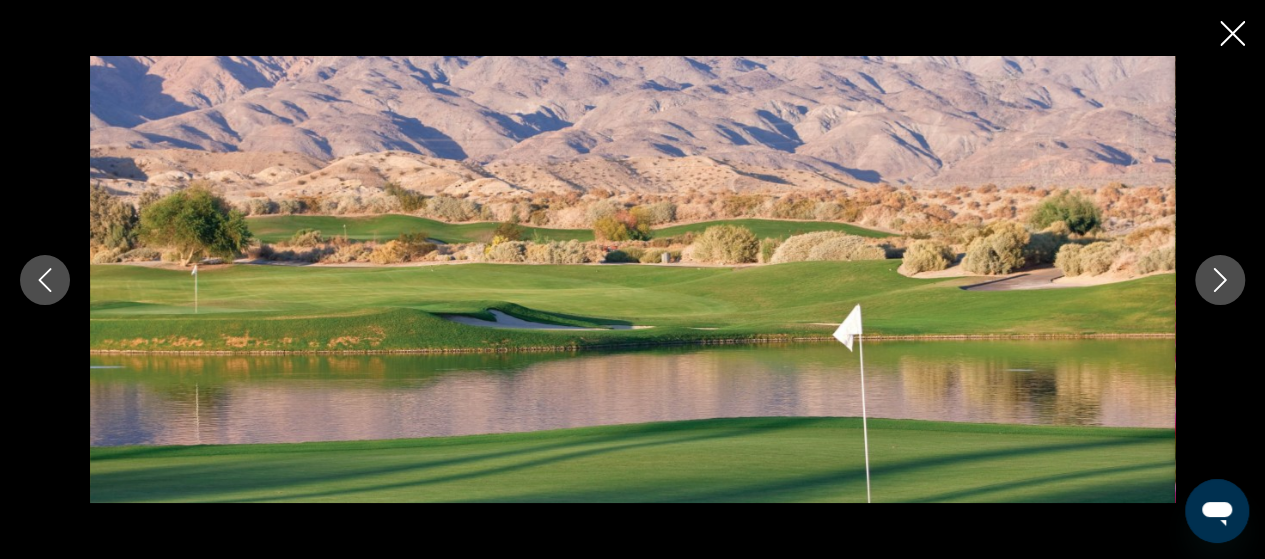 click at bounding box center (1220, 280) 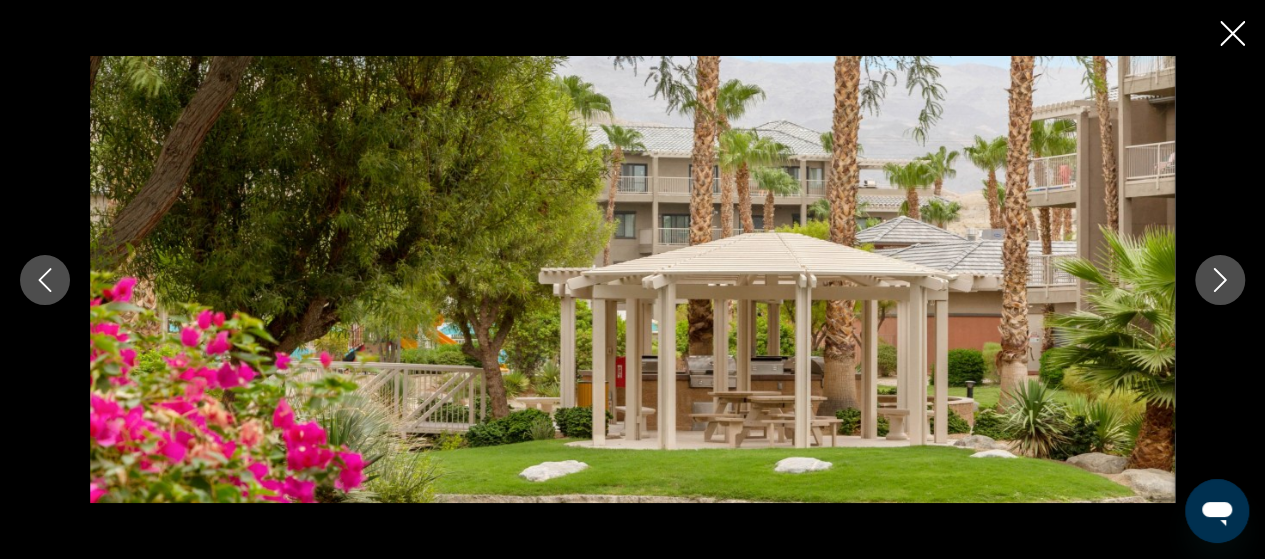 click at bounding box center (1220, 280) 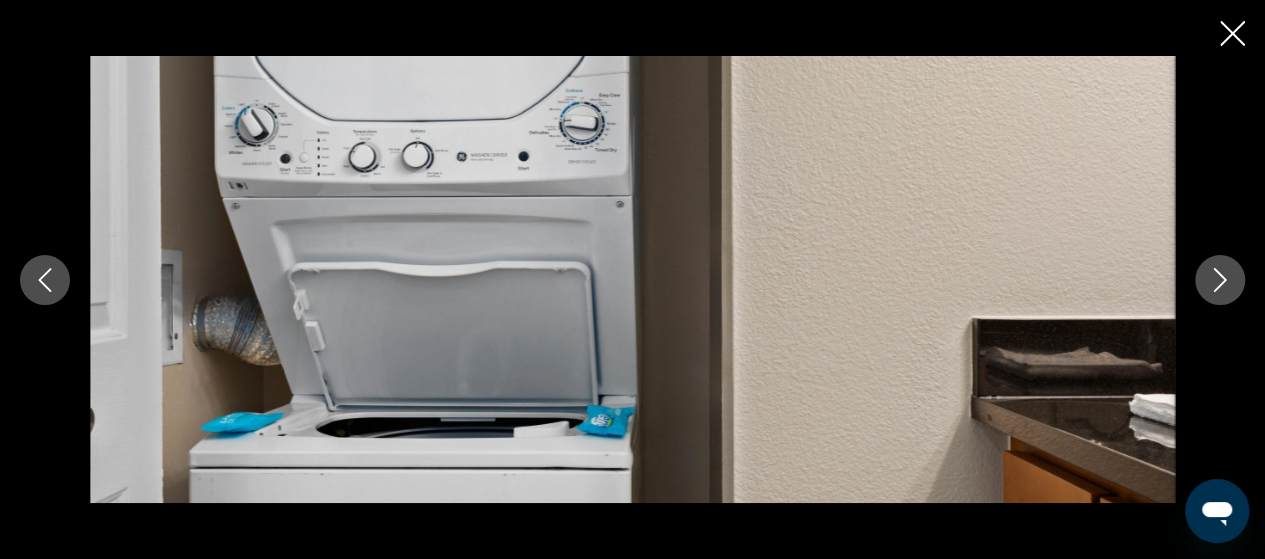 click at bounding box center [45, 280] 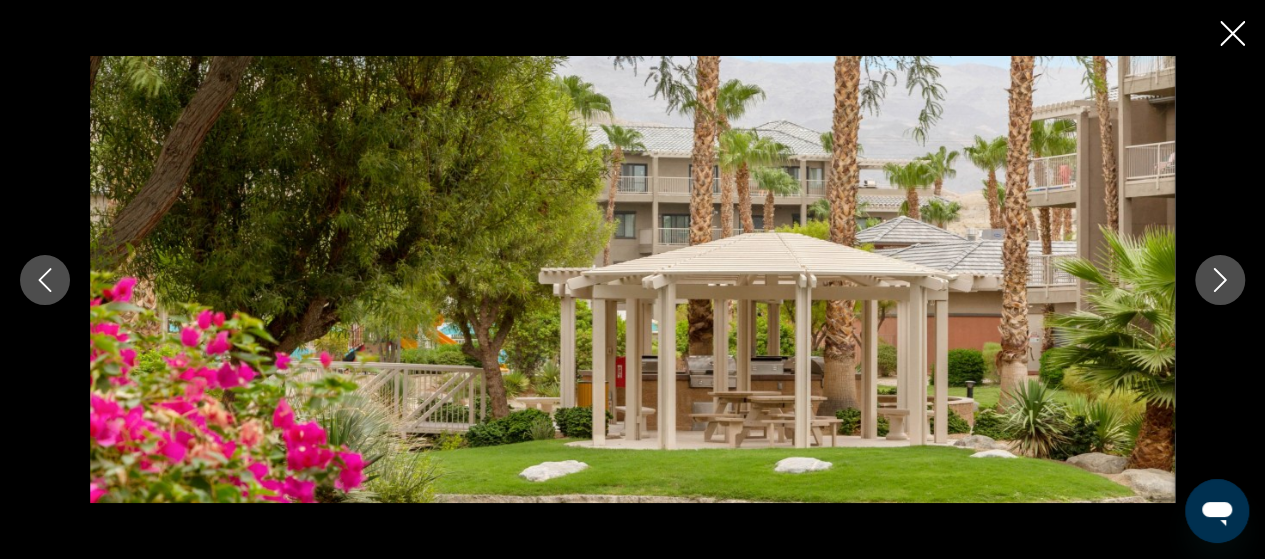 click at bounding box center (1220, 280) 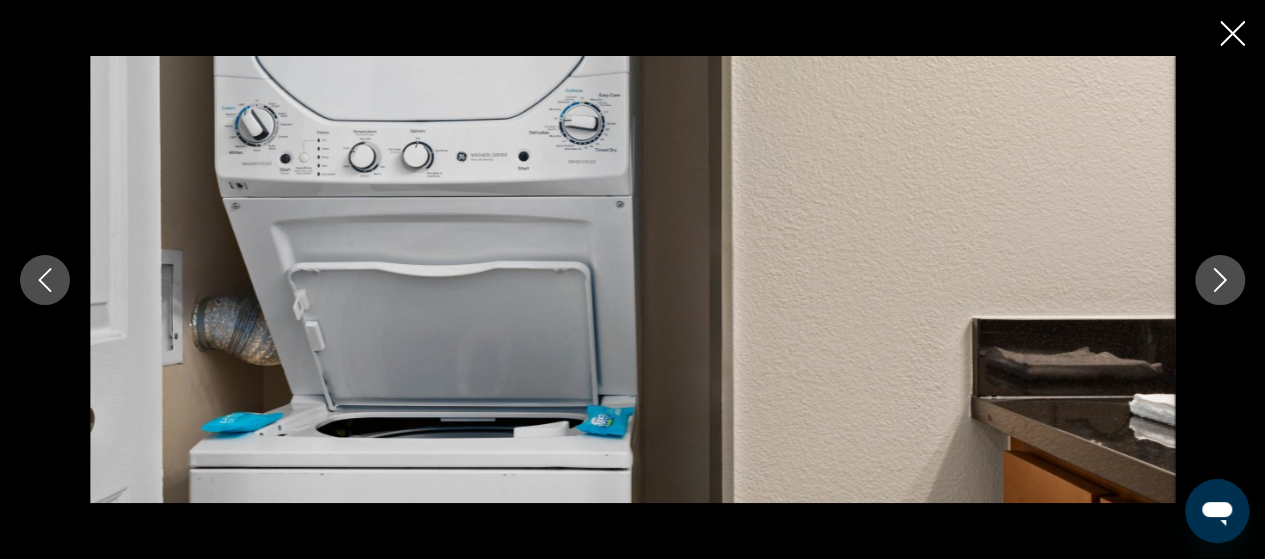 click at bounding box center [1220, 280] 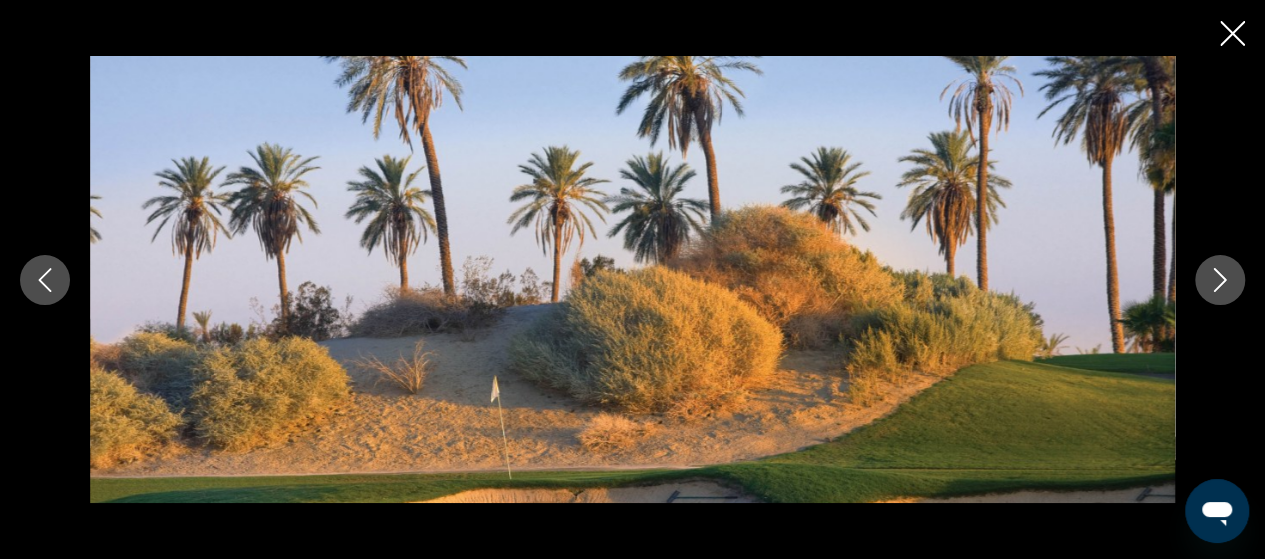 click at bounding box center (1220, 280) 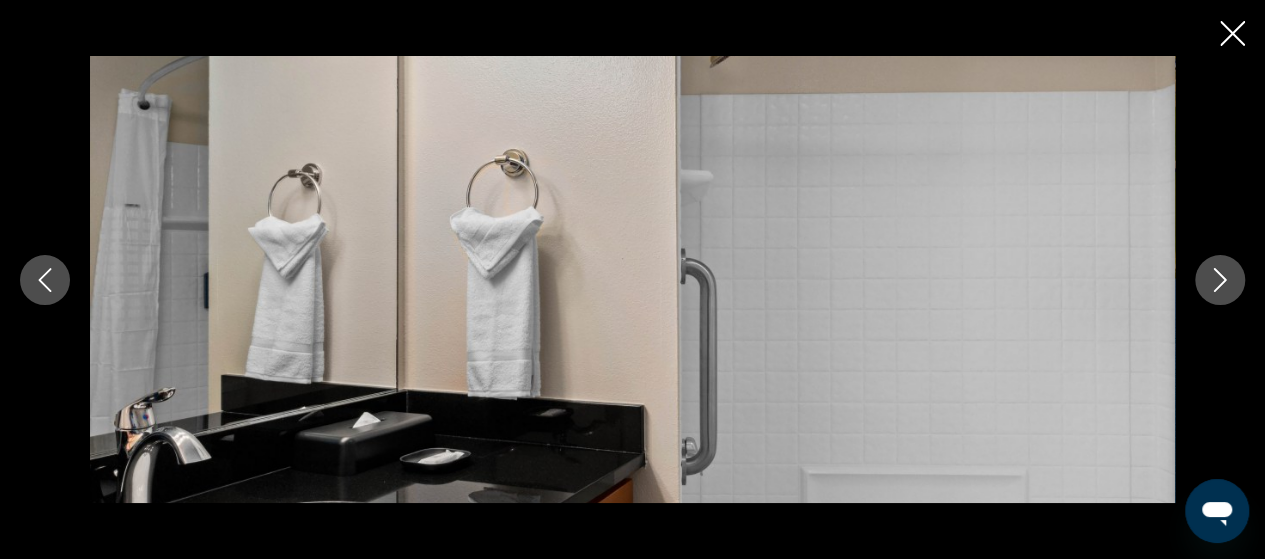 click at bounding box center [1220, 280] 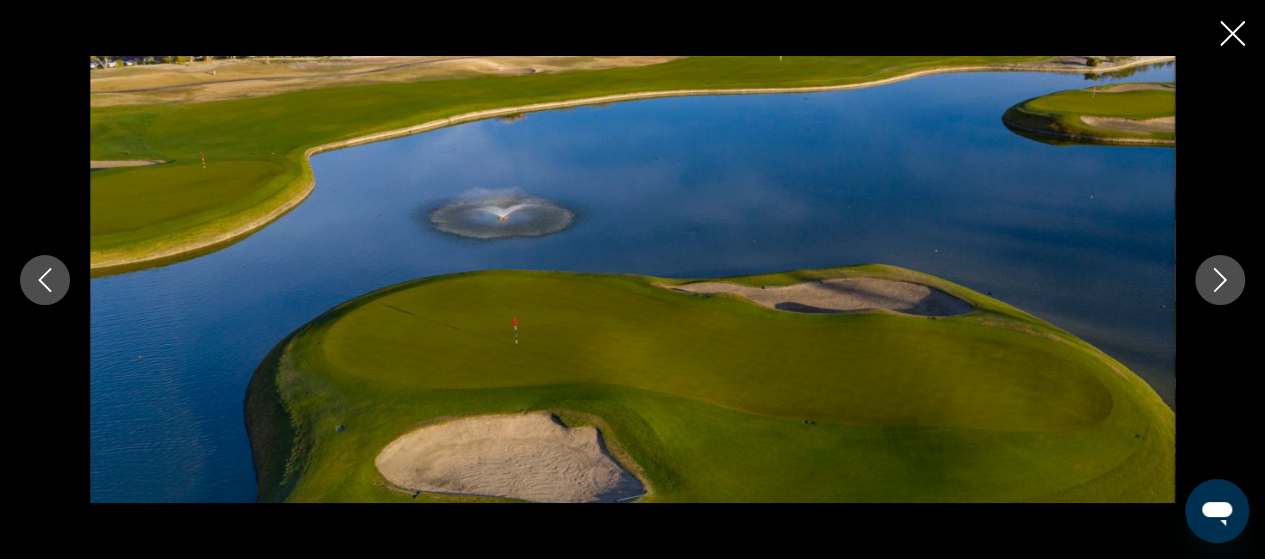 click at bounding box center (1232, 33) 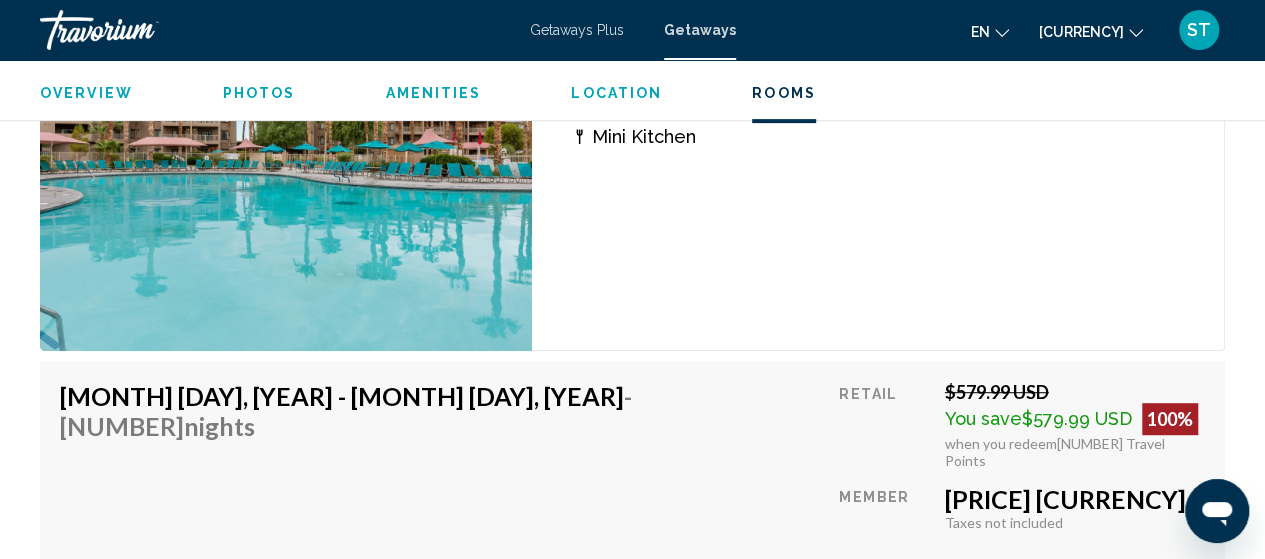 scroll, scrollTop: 4175, scrollLeft: 0, axis: vertical 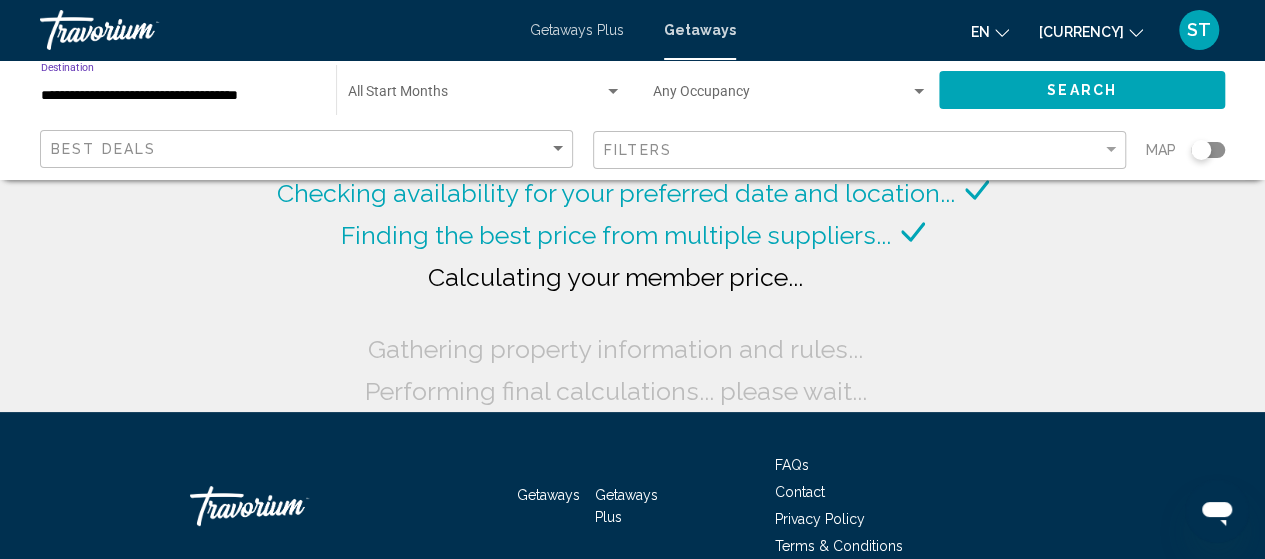 click on "**********" at bounding box center (178, 96) 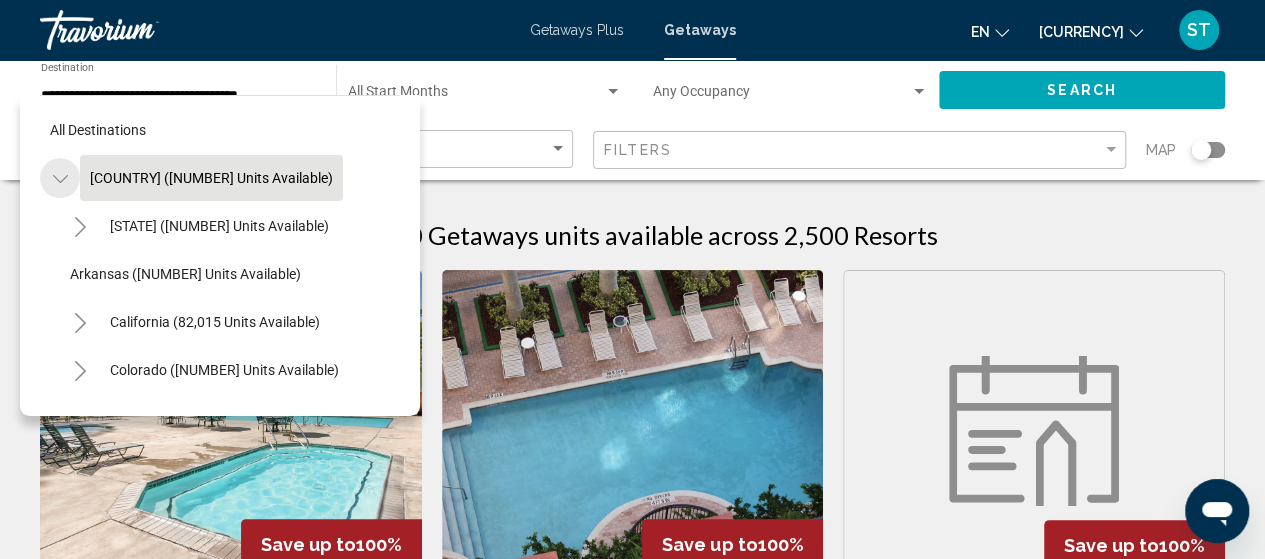 click at bounding box center [60, 179] 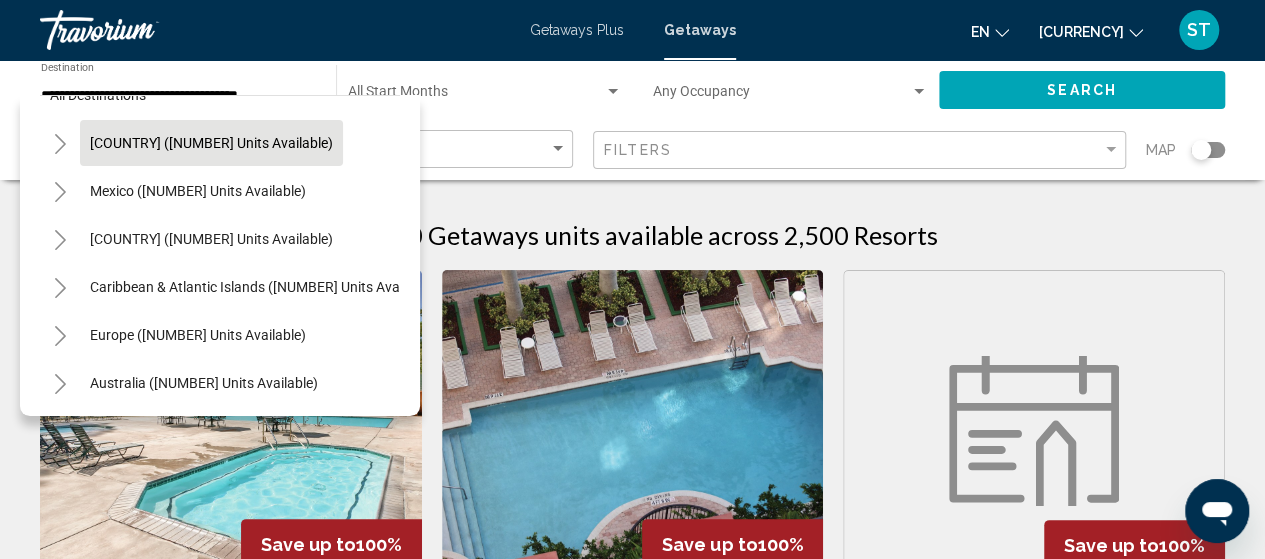 scroll, scrollTop: 0, scrollLeft: 0, axis: both 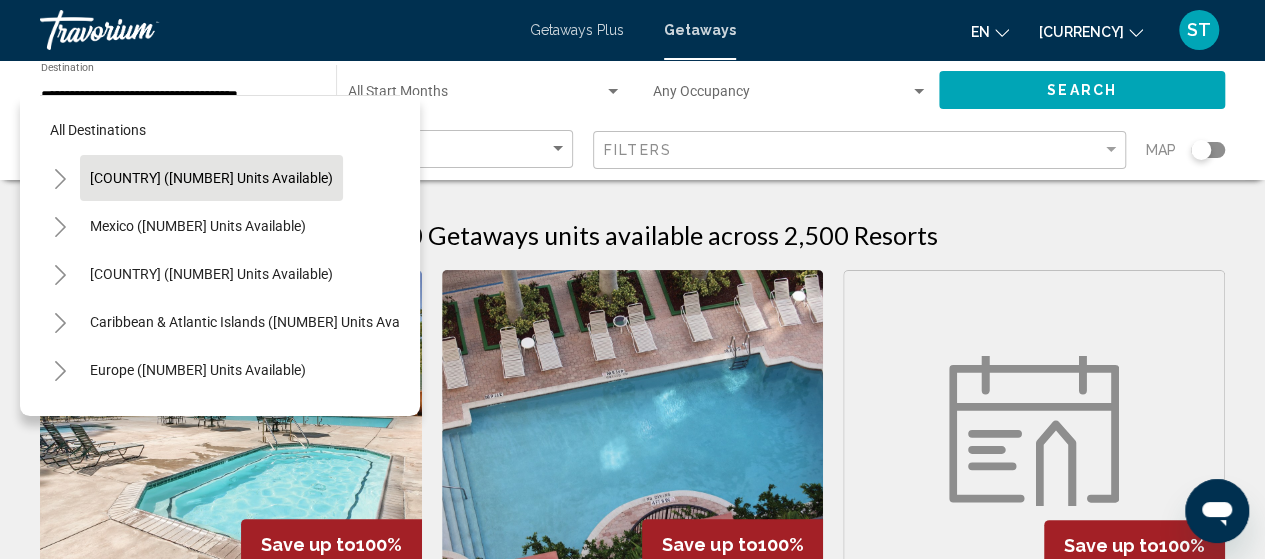 click at bounding box center (60, 178) 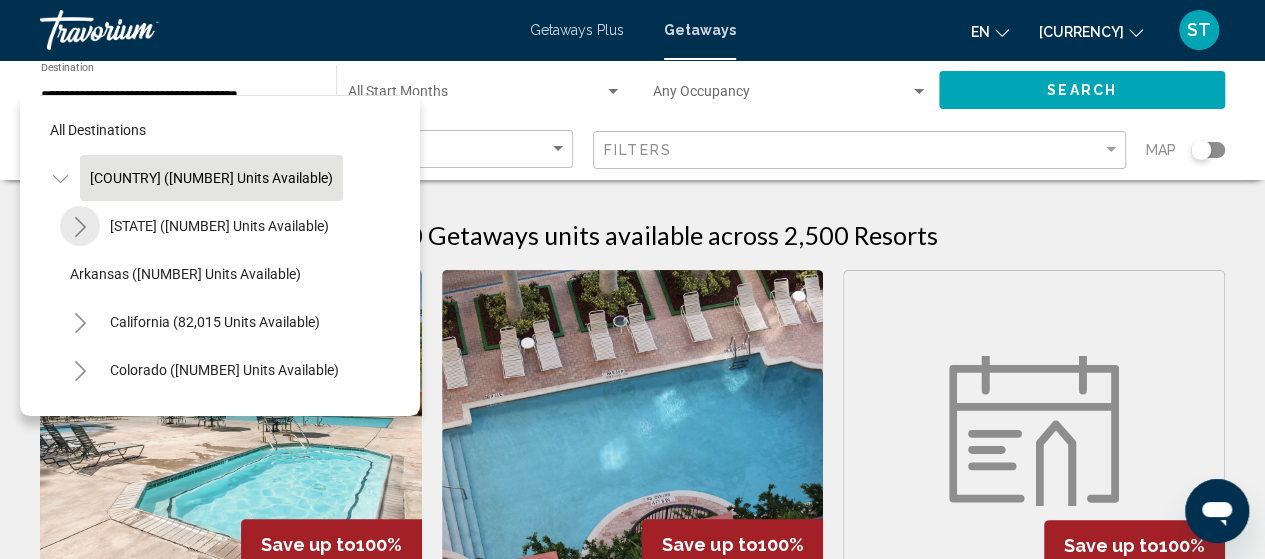 click at bounding box center (80, 227) 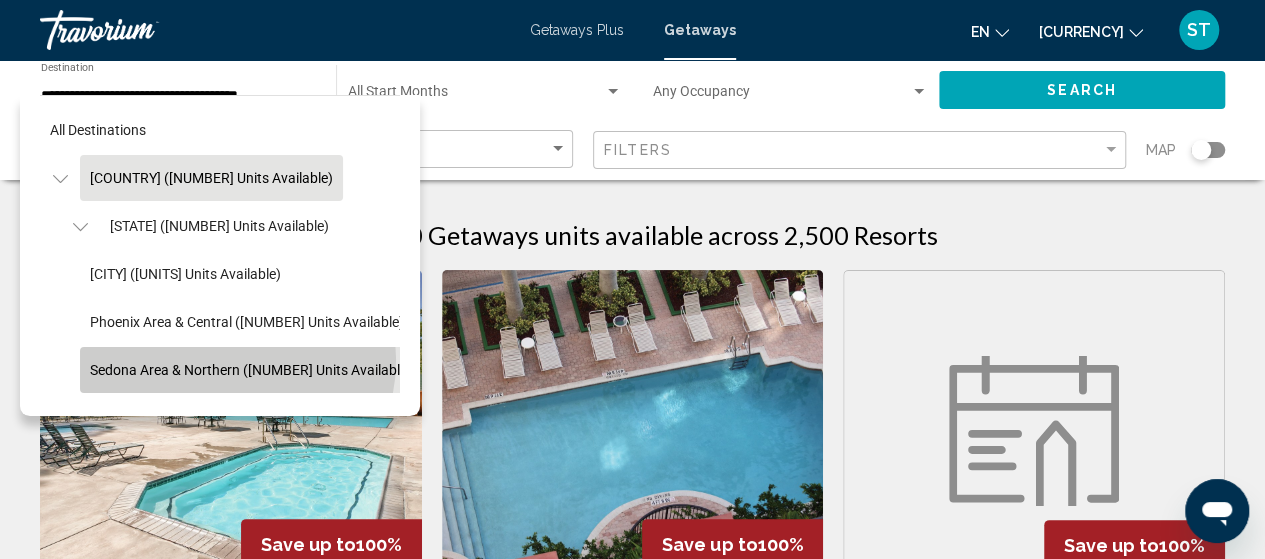 click on "Sedona Area & Northern ([NUMBER] units available)" at bounding box center [251, 370] 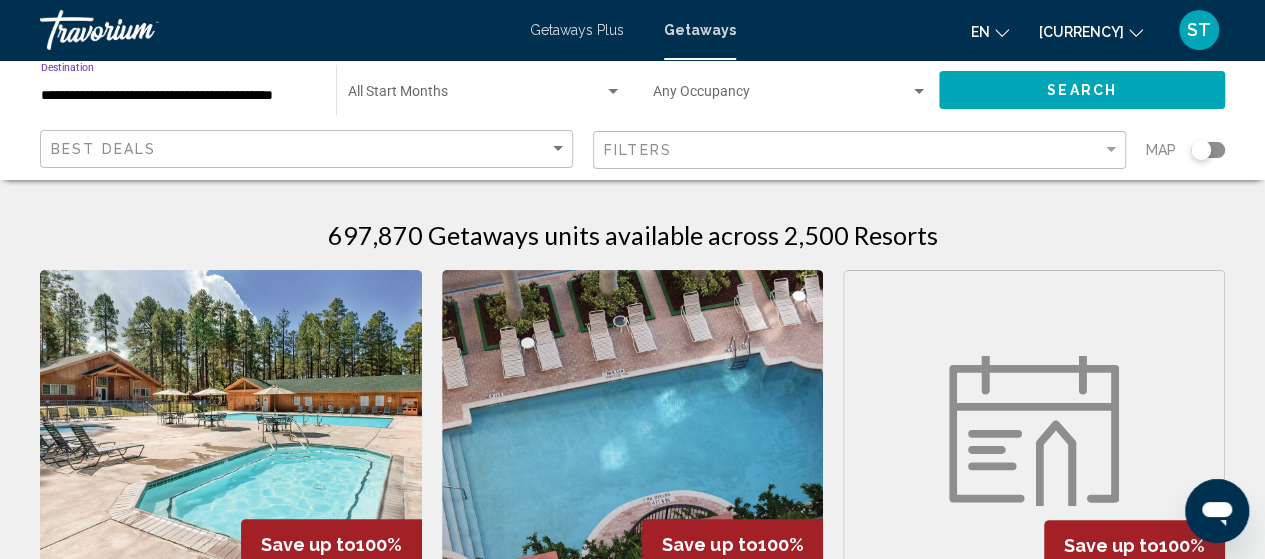 click at bounding box center [781, 96] 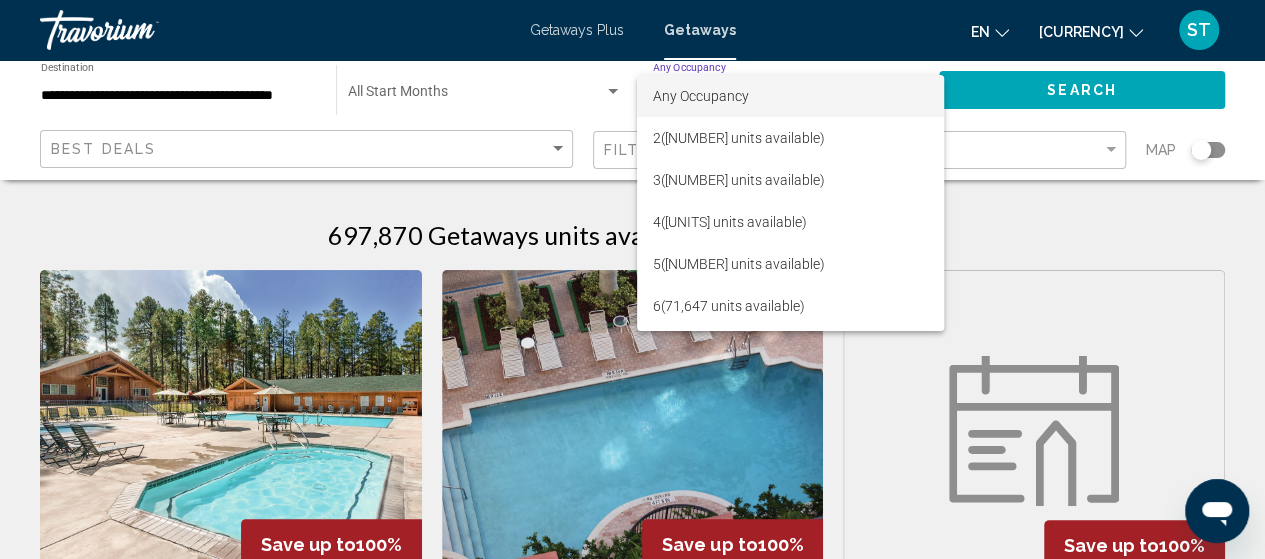 click at bounding box center (632, 279) 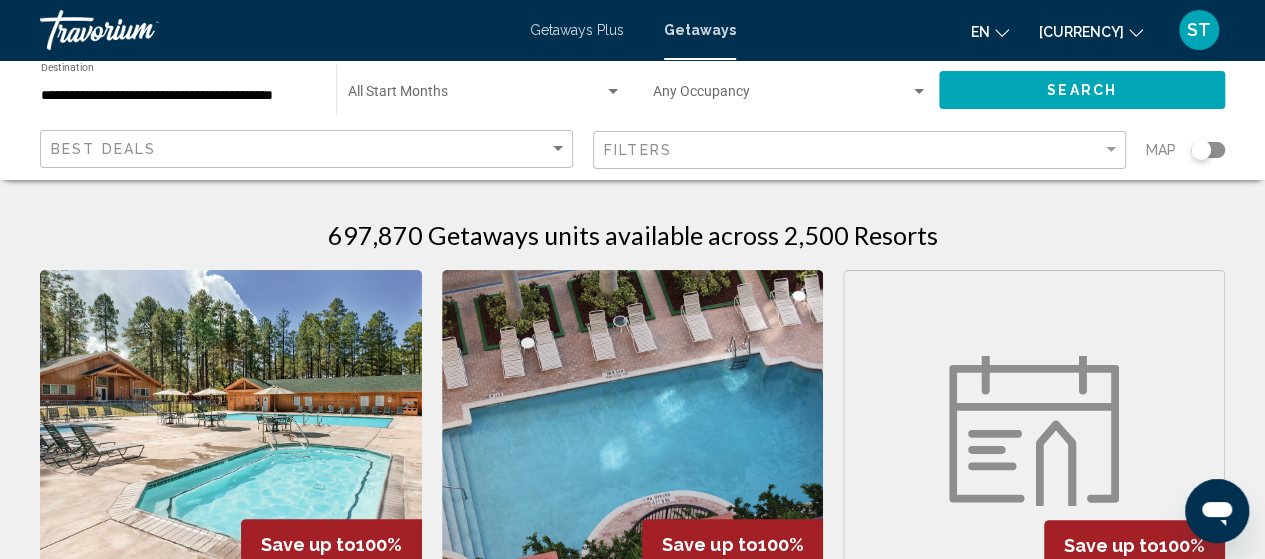 click at bounding box center (476, 96) 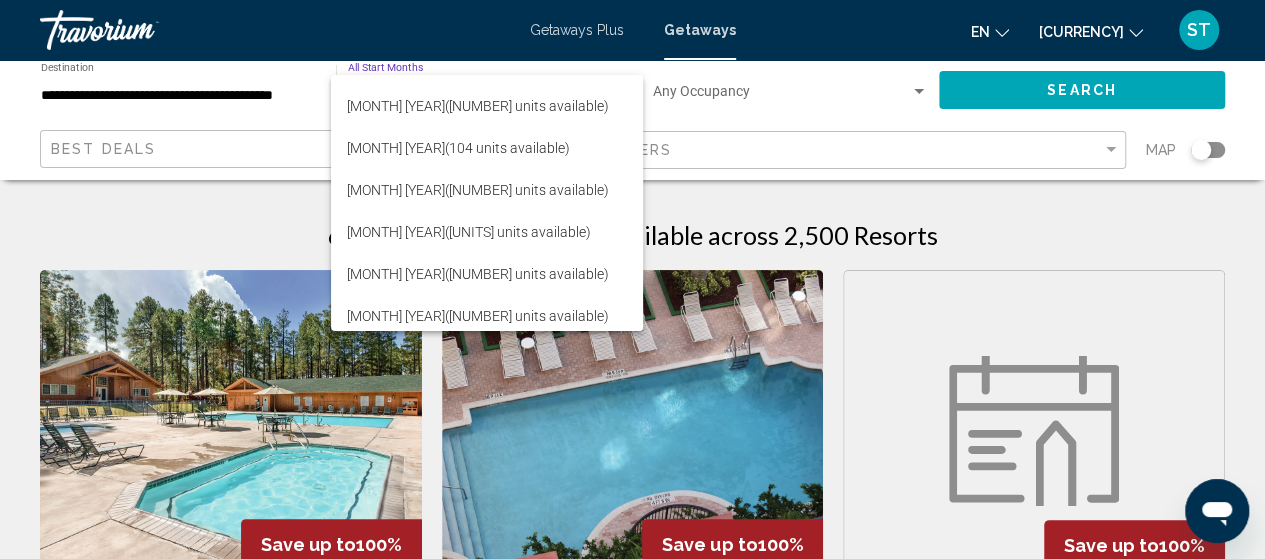 scroll, scrollTop: 213, scrollLeft: 0, axis: vertical 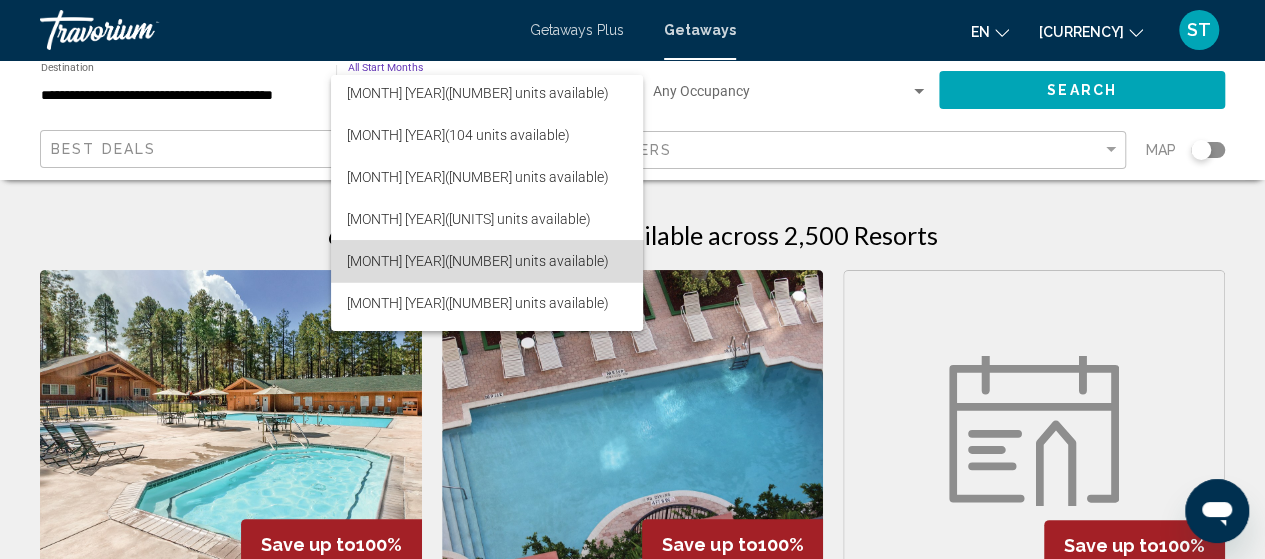 click on "[MONTH] [YEAR]  ([UNITS] units available)" at bounding box center (487, 261) 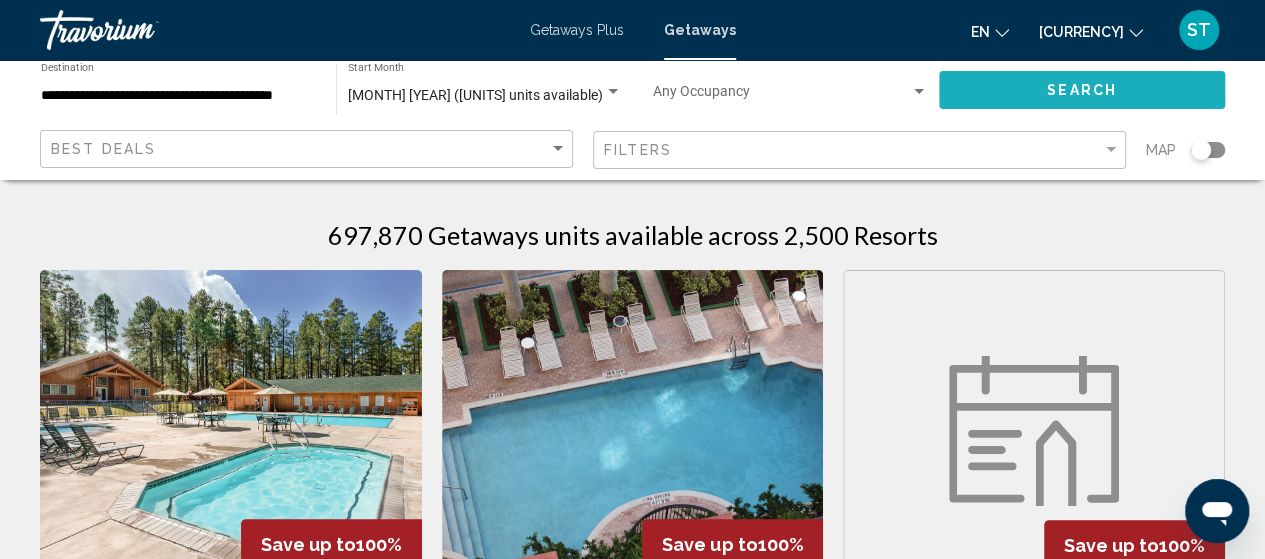 click on "Search" at bounding box center [1082, 91] 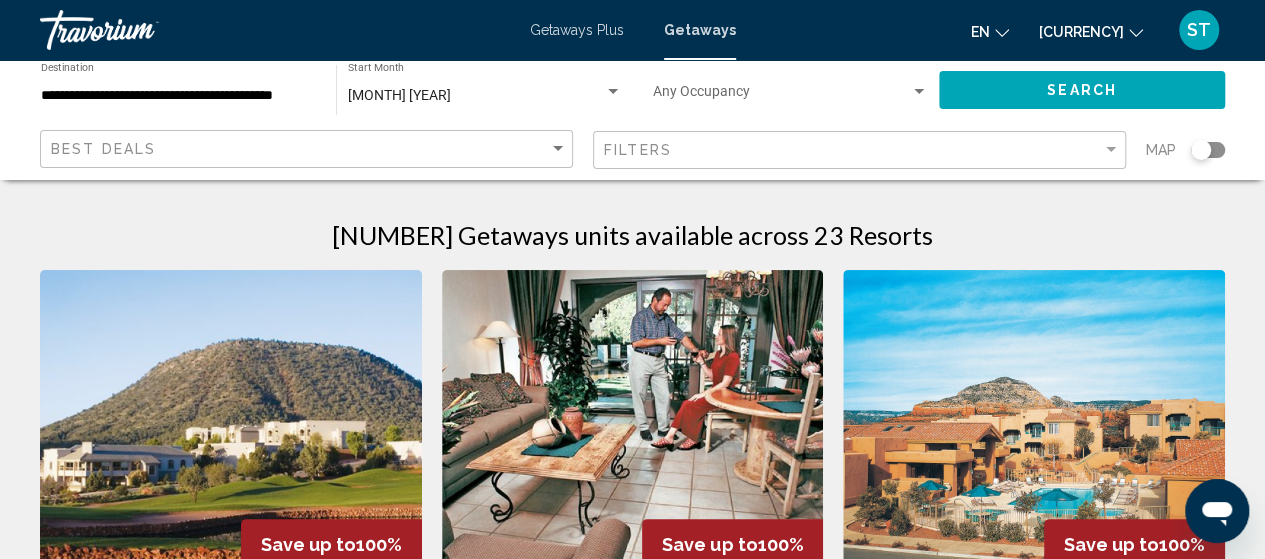 type 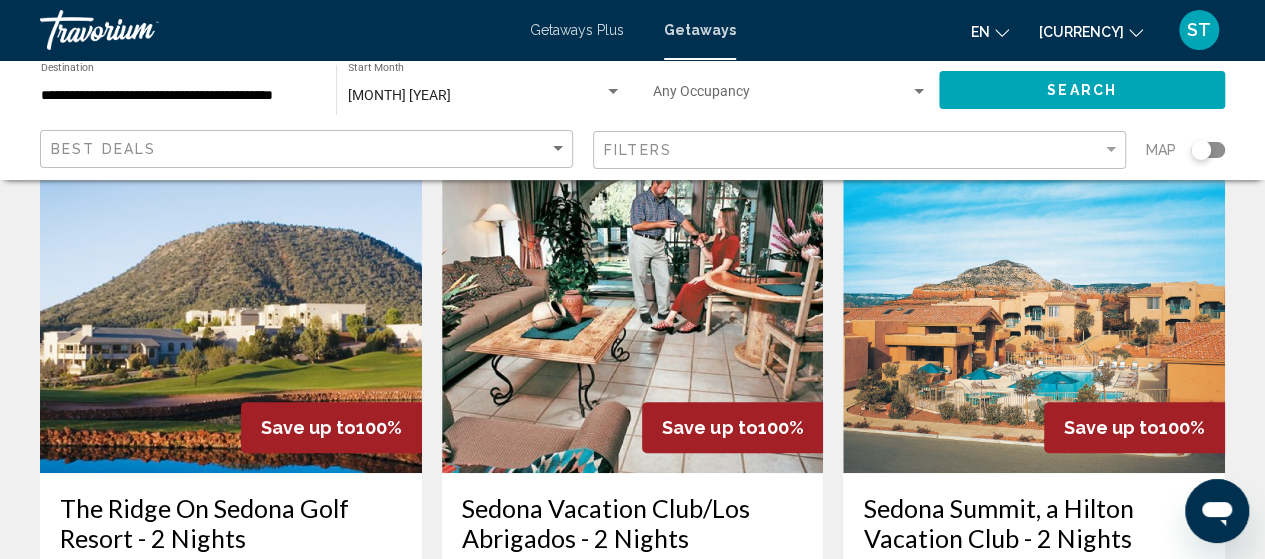 scroll, scrollTop: 240, scrollLeft: 0, axis: vertical 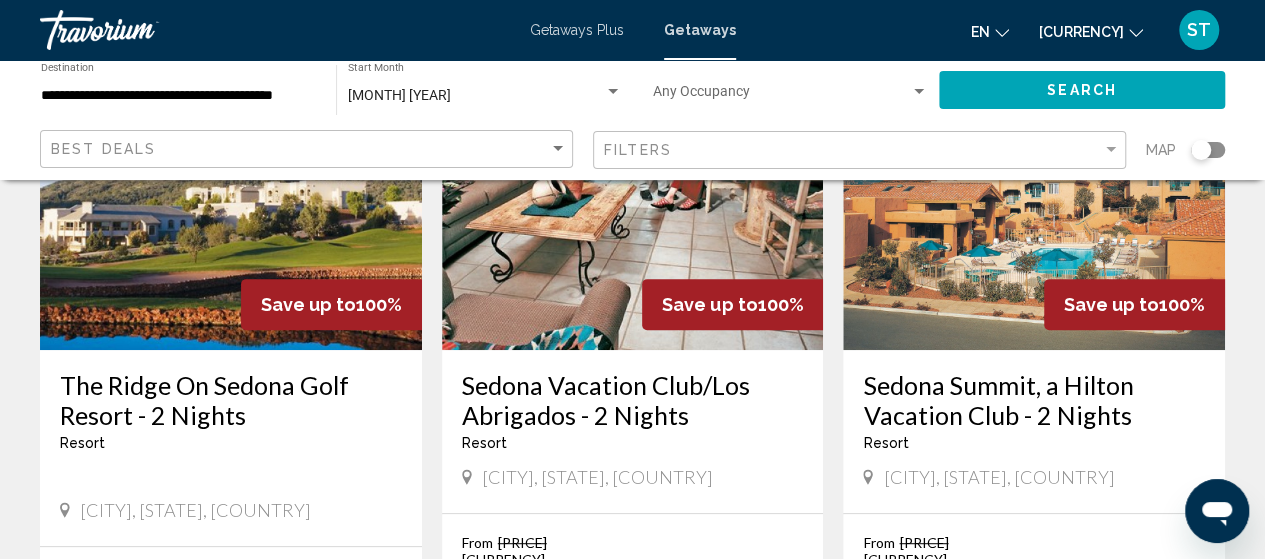 click at bounding box center [1034, 190] 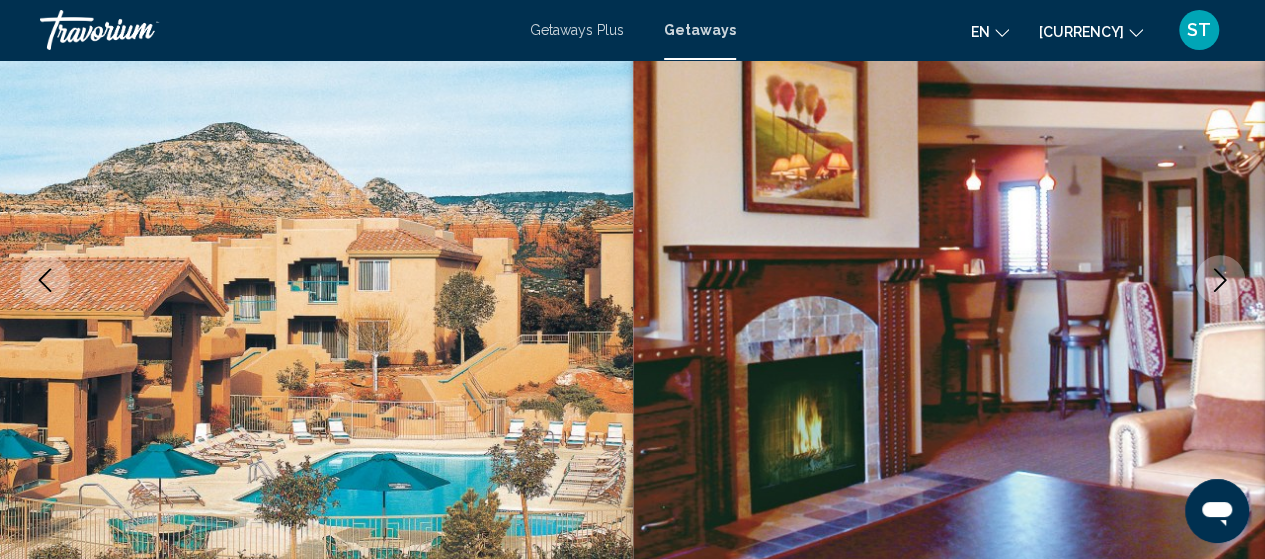 type 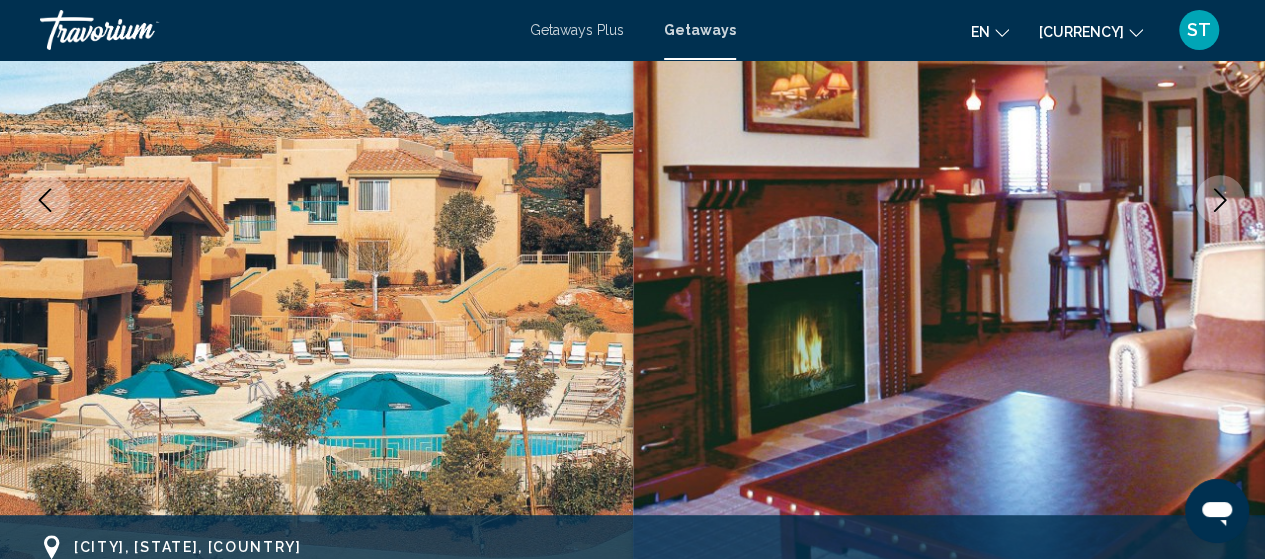 scroll, scrollTop: 375, scrollLeft: 0, axis: vertical 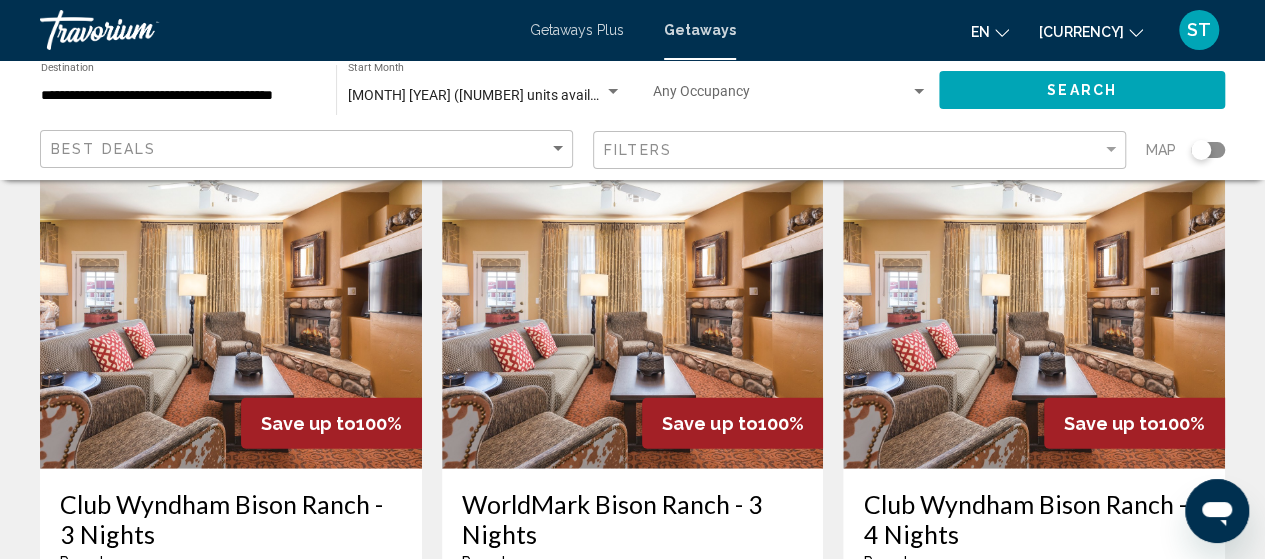 click at bounding box center (633, 309) 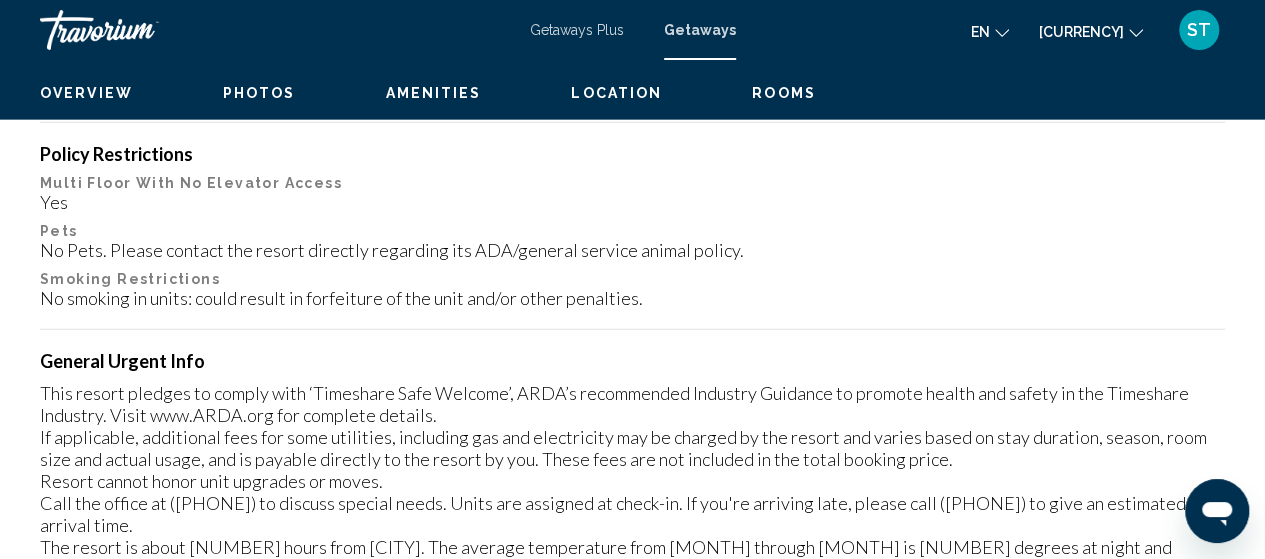 scroll, scrollTop: 255, scrollLeft: 0, axis: vertical 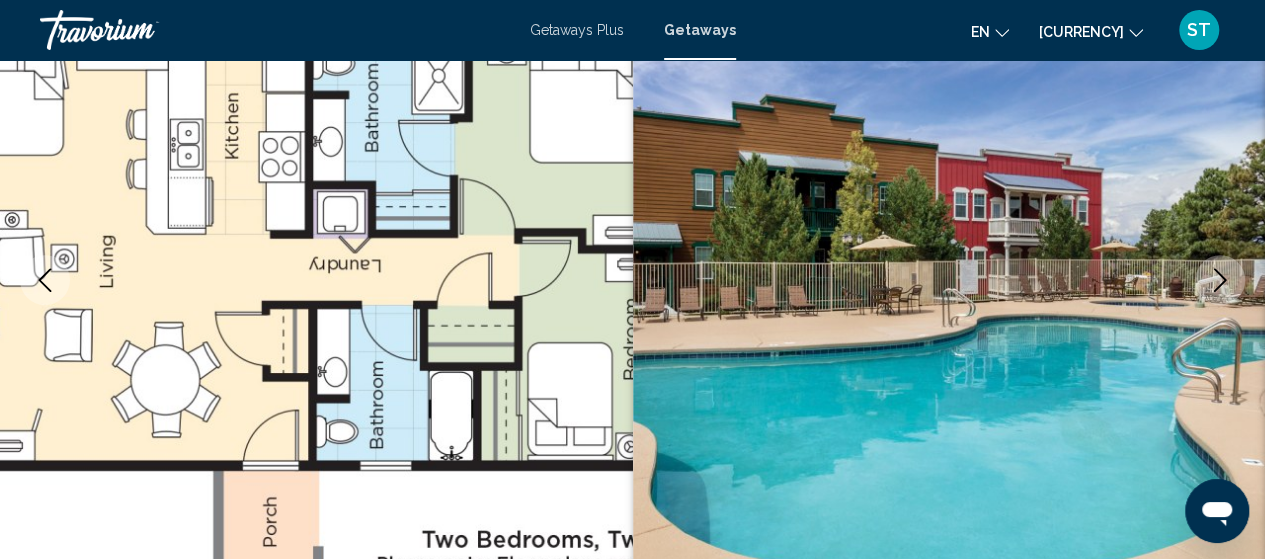 type 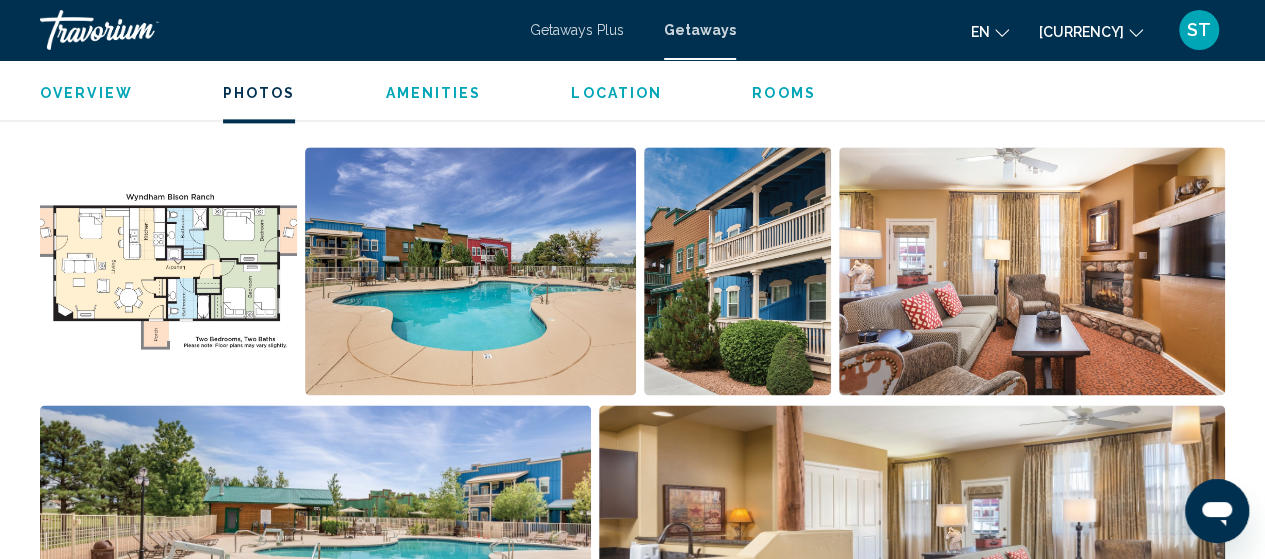 scroll, scrollTop: 1335, scrollLeft: 0, axis: vertical 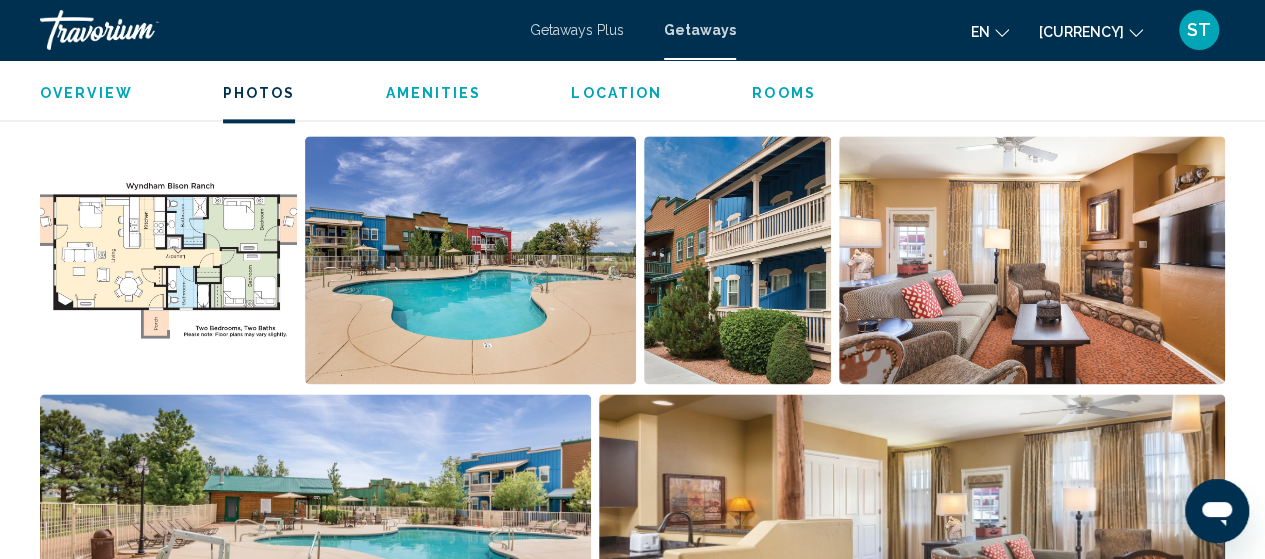click at bounding box center [168, 260] 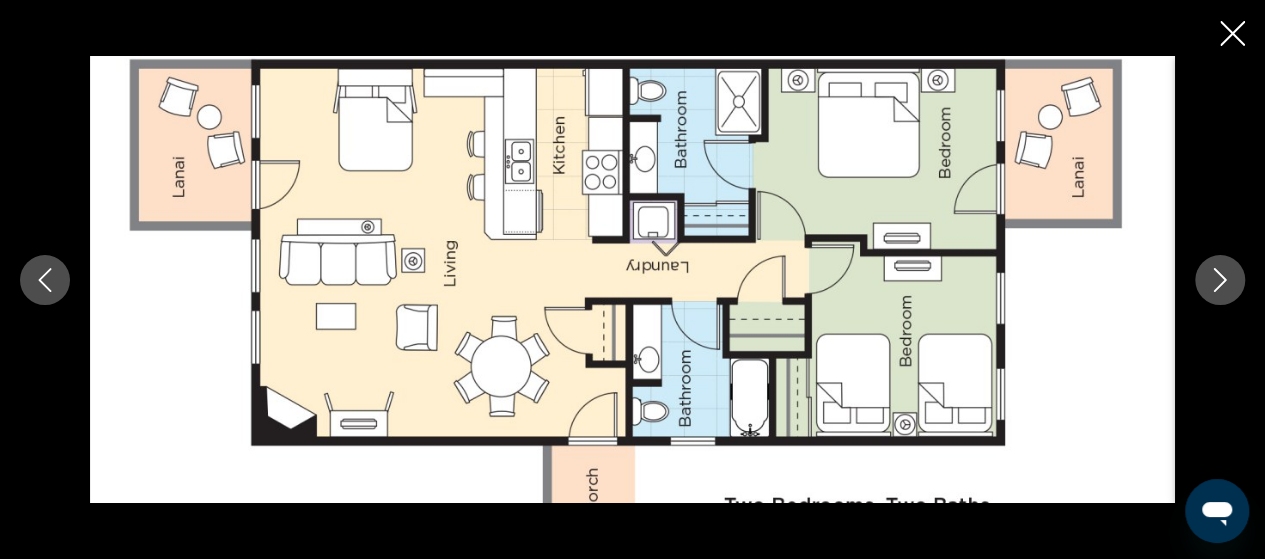 click at bounding box center (1220, 280) 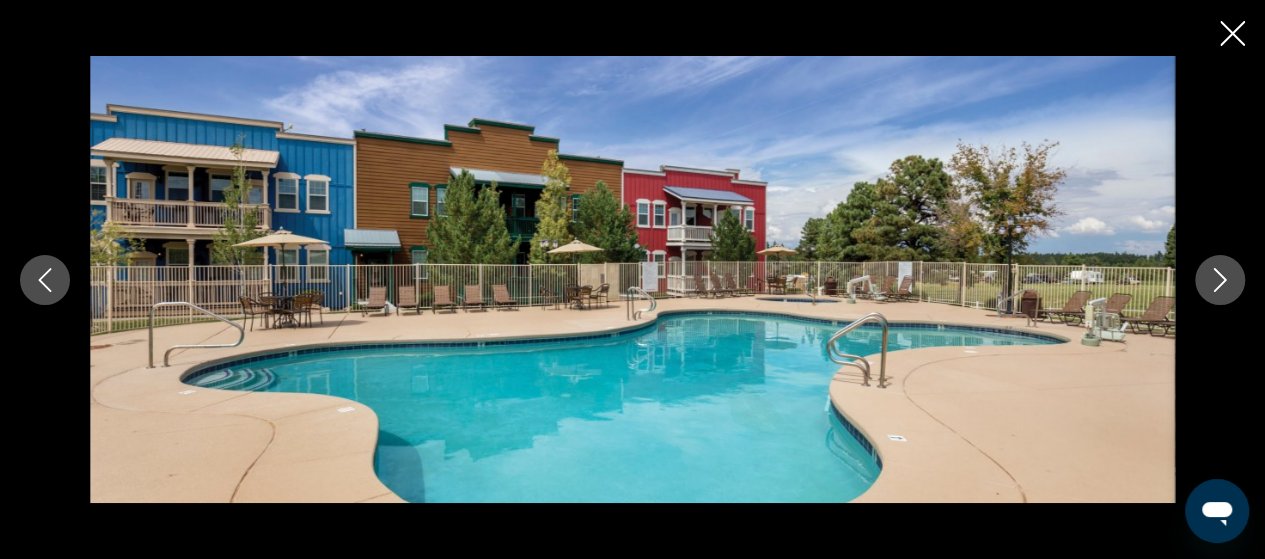 click at bounding box center [1220, 280] 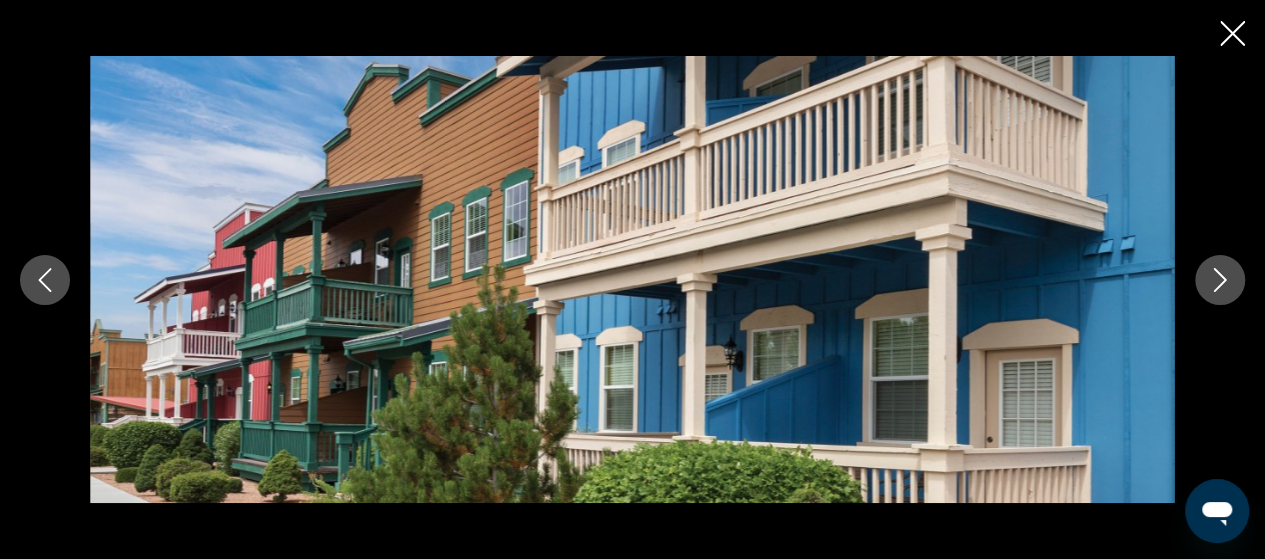 click at bounding box center [1220, 280] 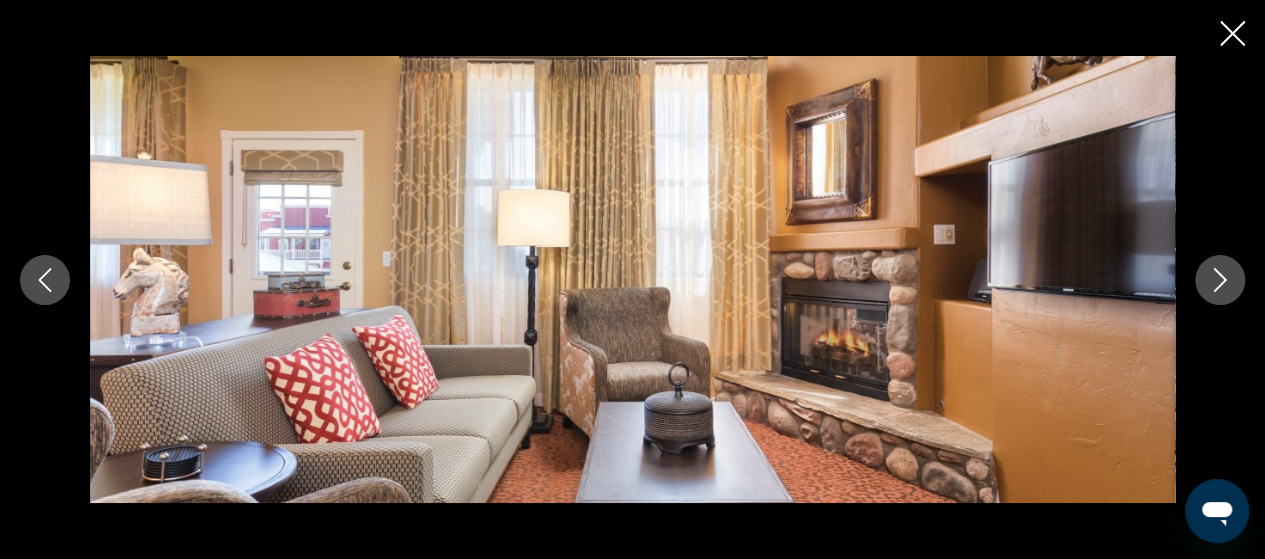 click at bounding box center [1220, 280] 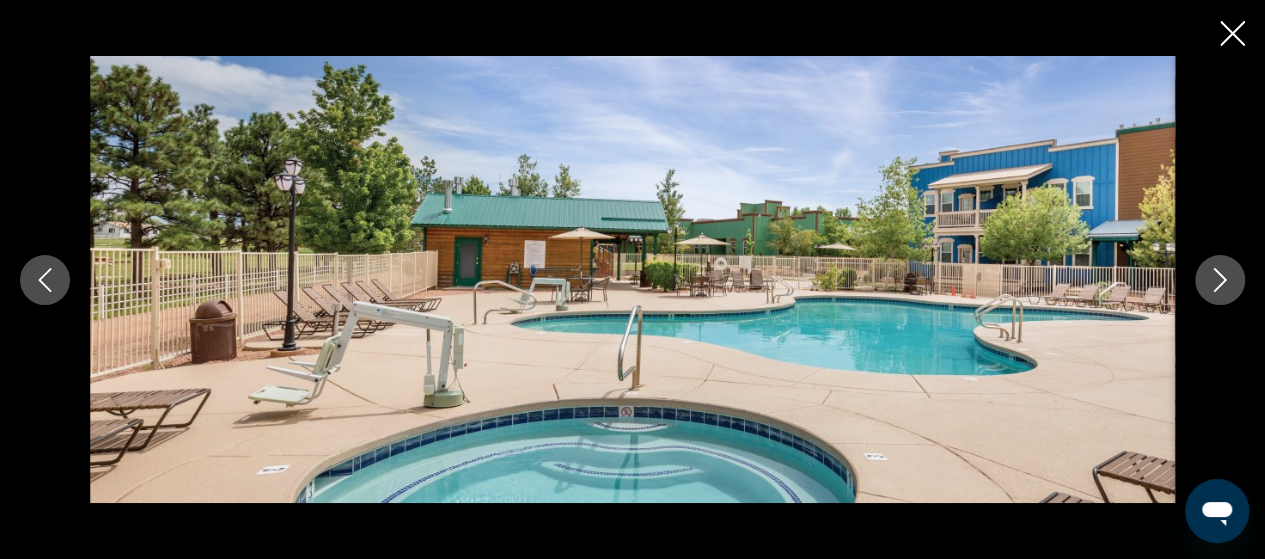 click at bounding box center [1220, 280] 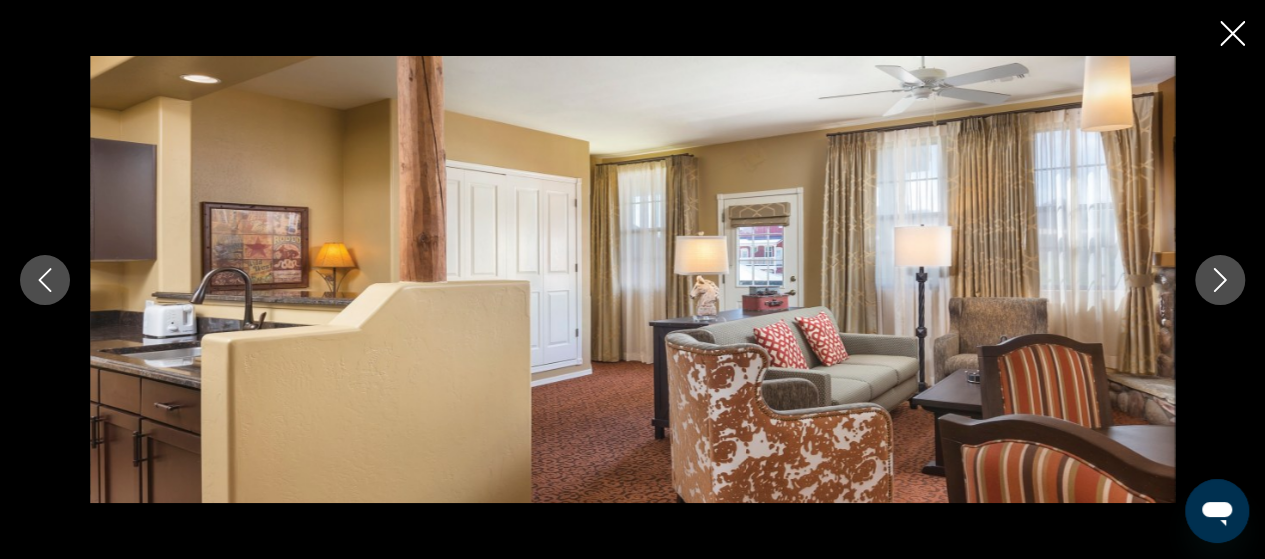 click at bounding box center [1220, 280] 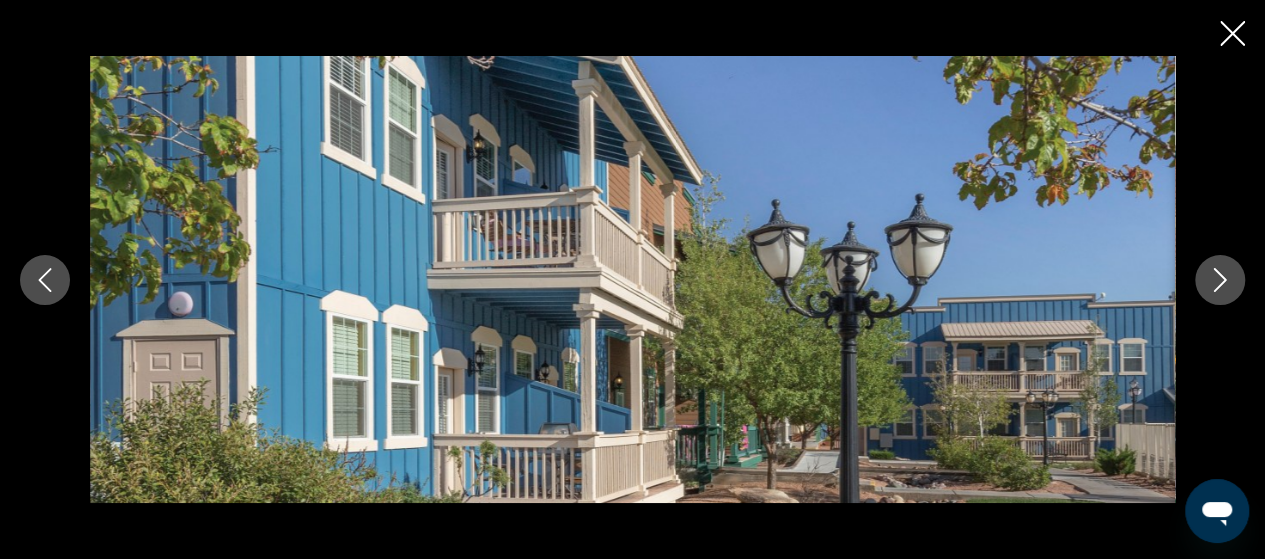click at bounding box center [1220, 280] 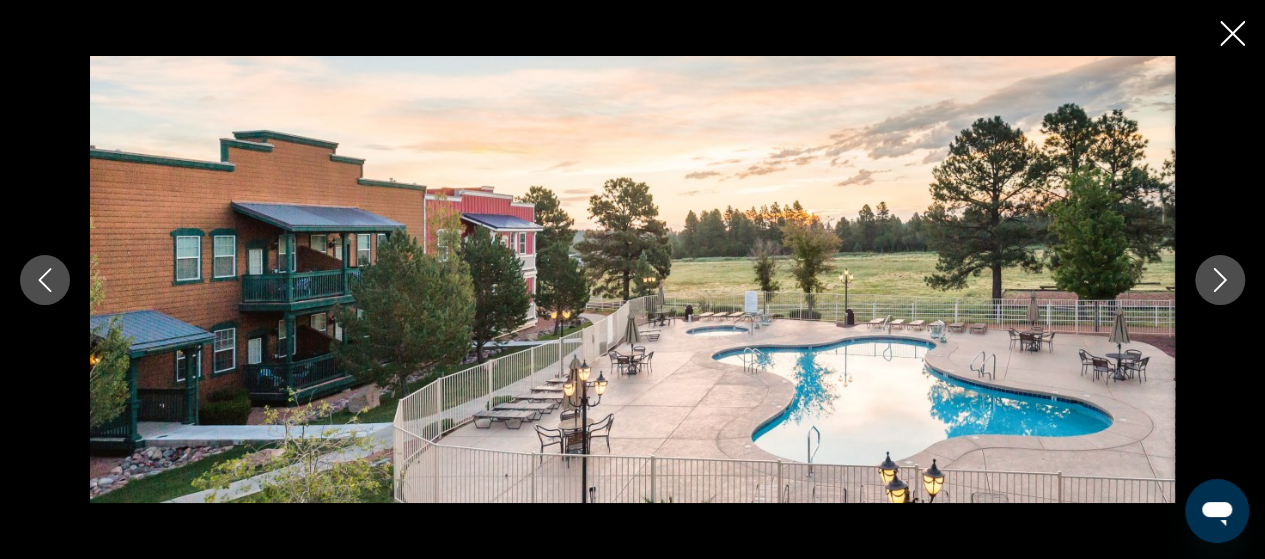 click at bounding box center [1220, 280] 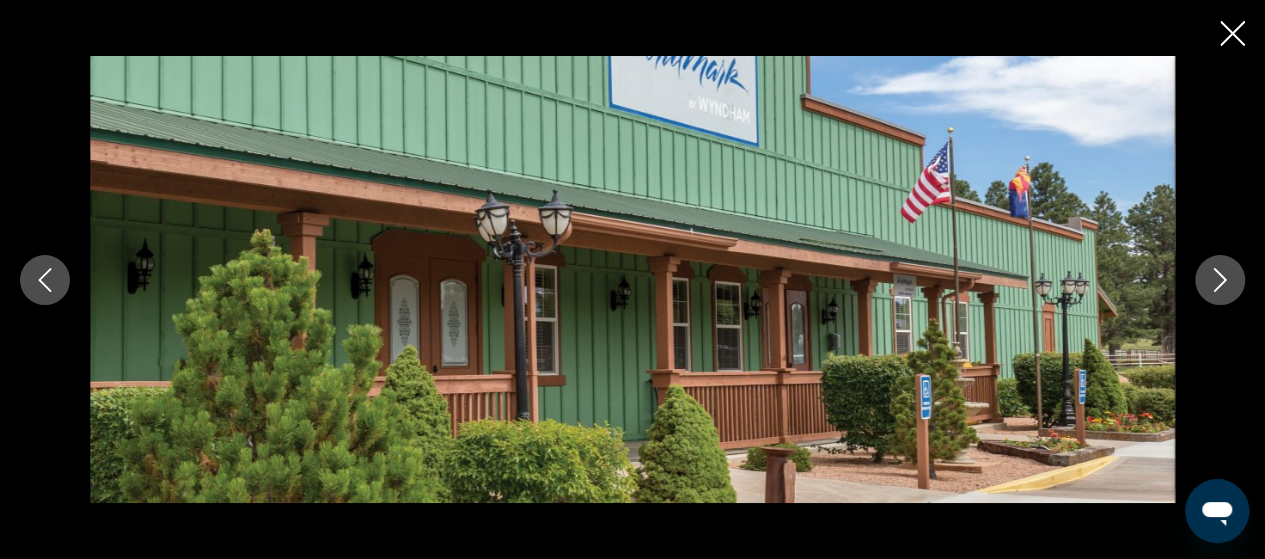click at bounding box center (1232, 33) 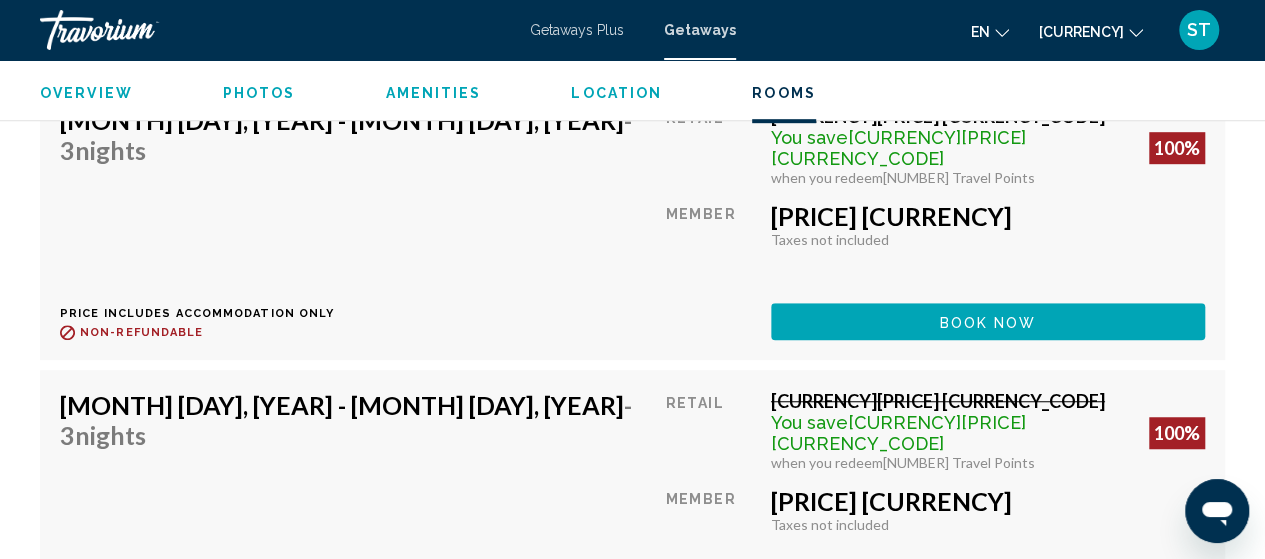 scroll, scrollTop: 4375, scrollLeft: 0, axis: vertical 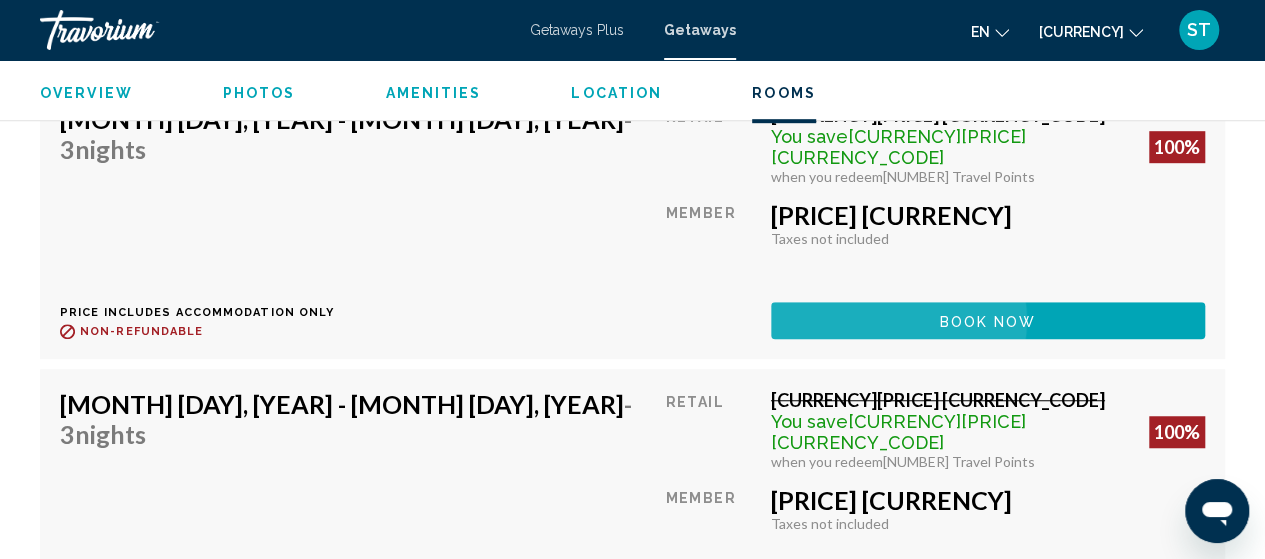 click on "Book now" at bounding box center (987, 321) 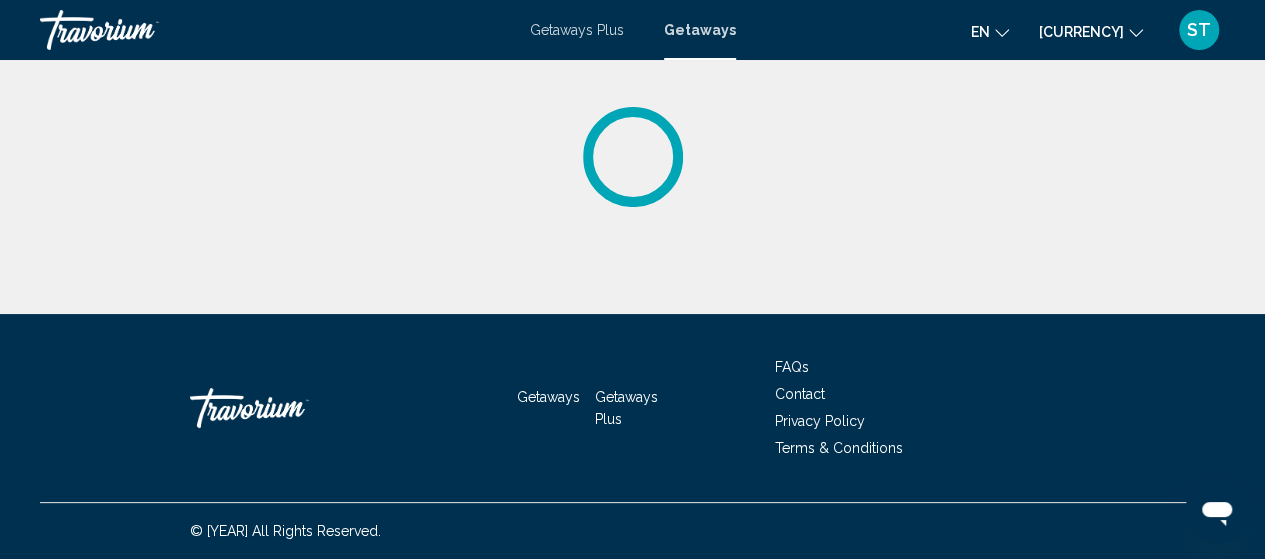 scroll, scrollTop: 0, scrollLeft: 0, axis: both 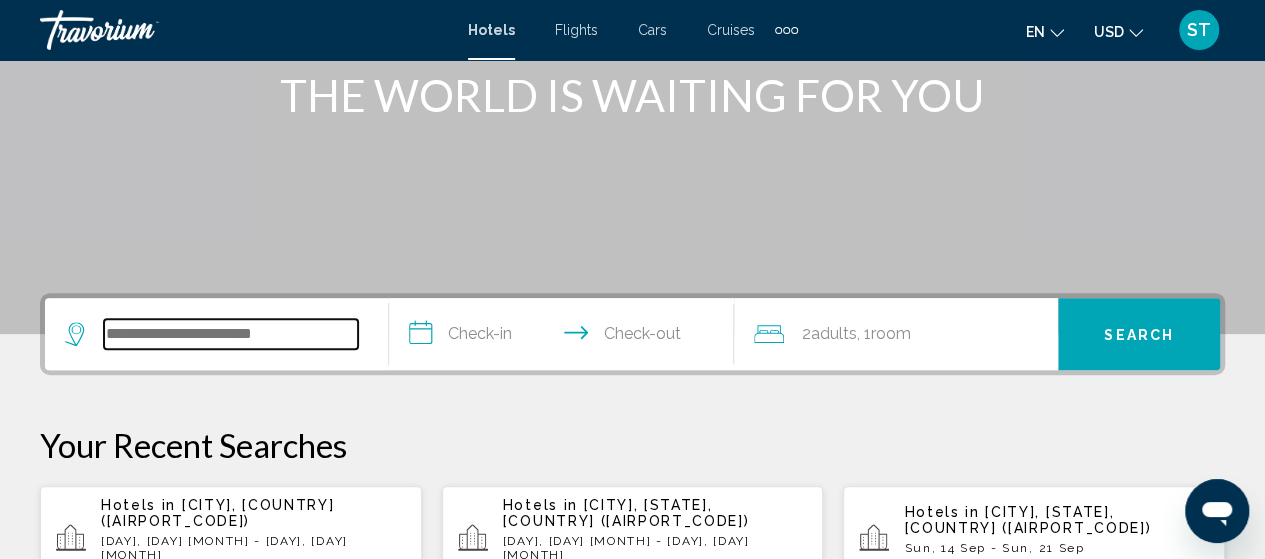 click at bounding box center (231, 334) 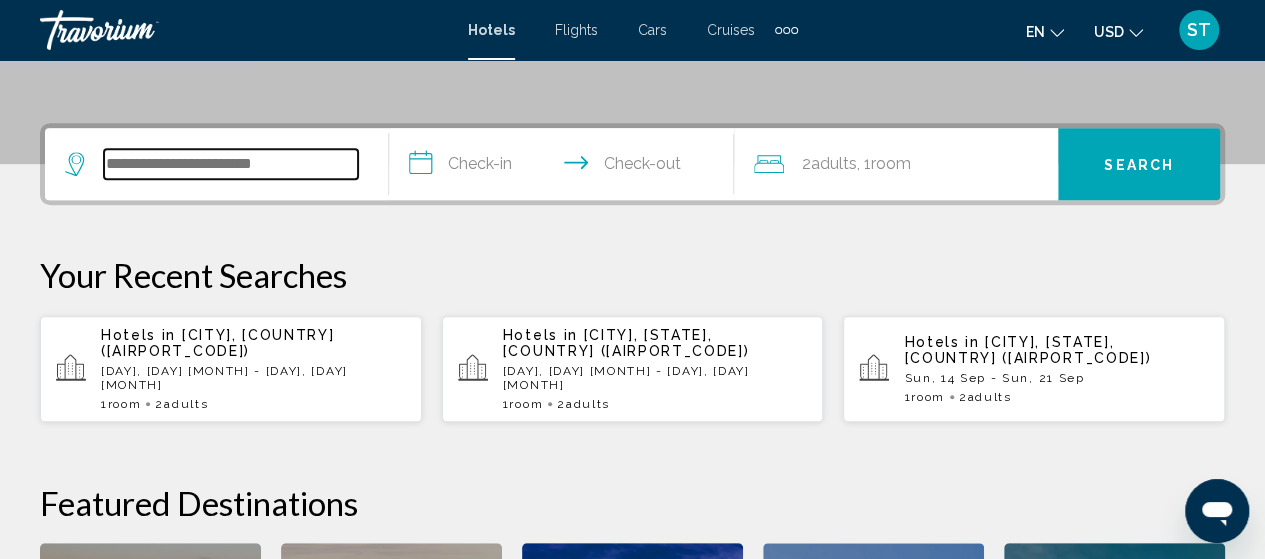 scroll, scrollTop: 494, scrollLeft: 0, axis: vertical 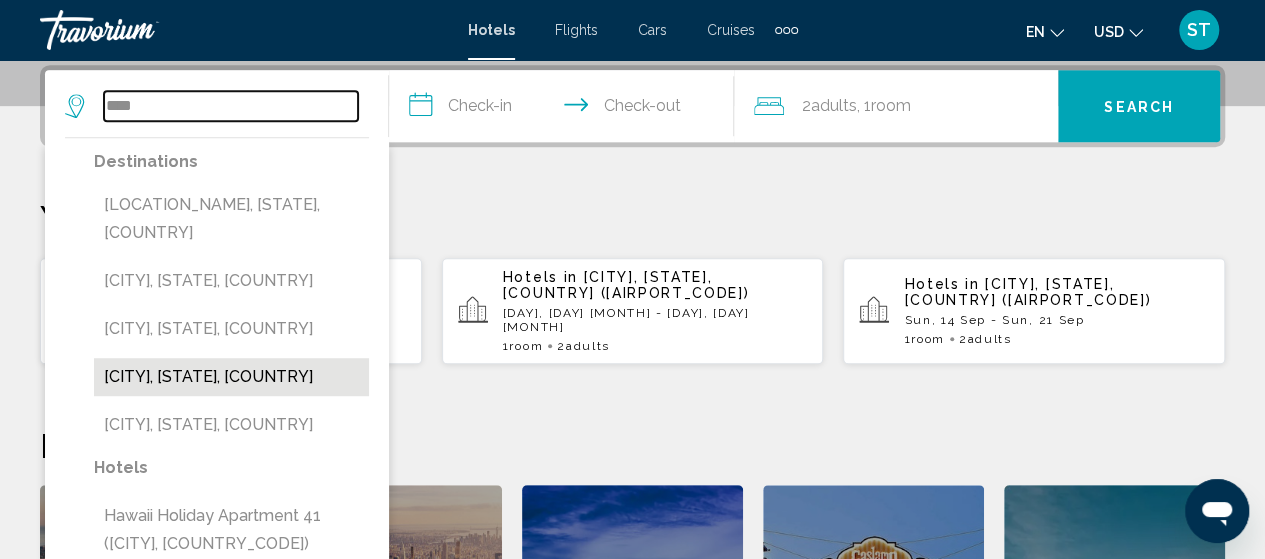 type on "****" 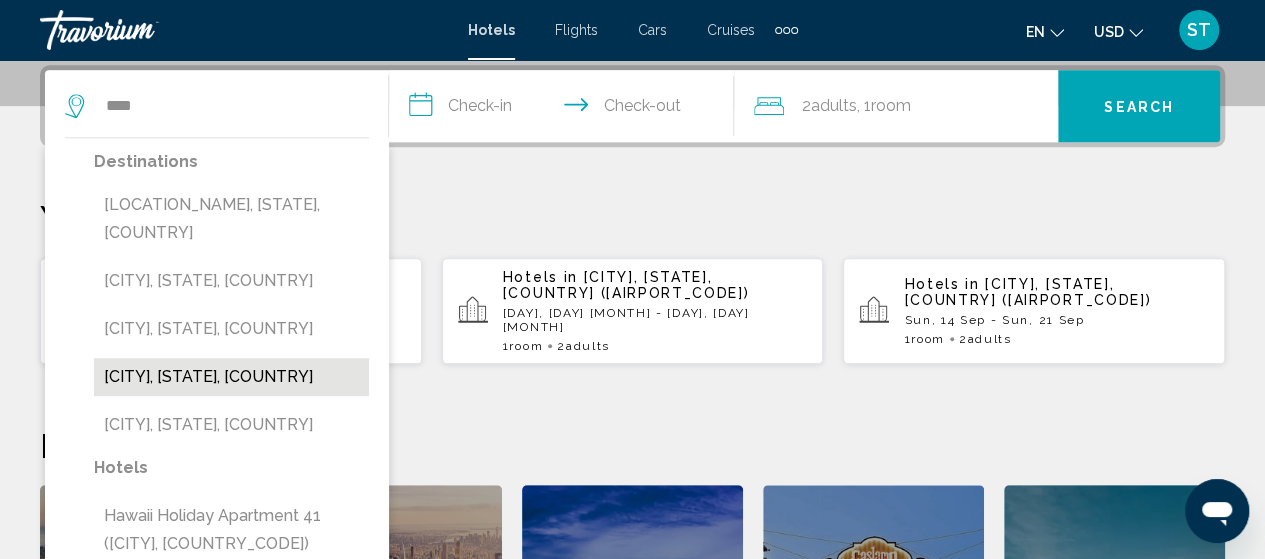 click on "Hawaii, HI, United States" at bounding box center [231, 377] 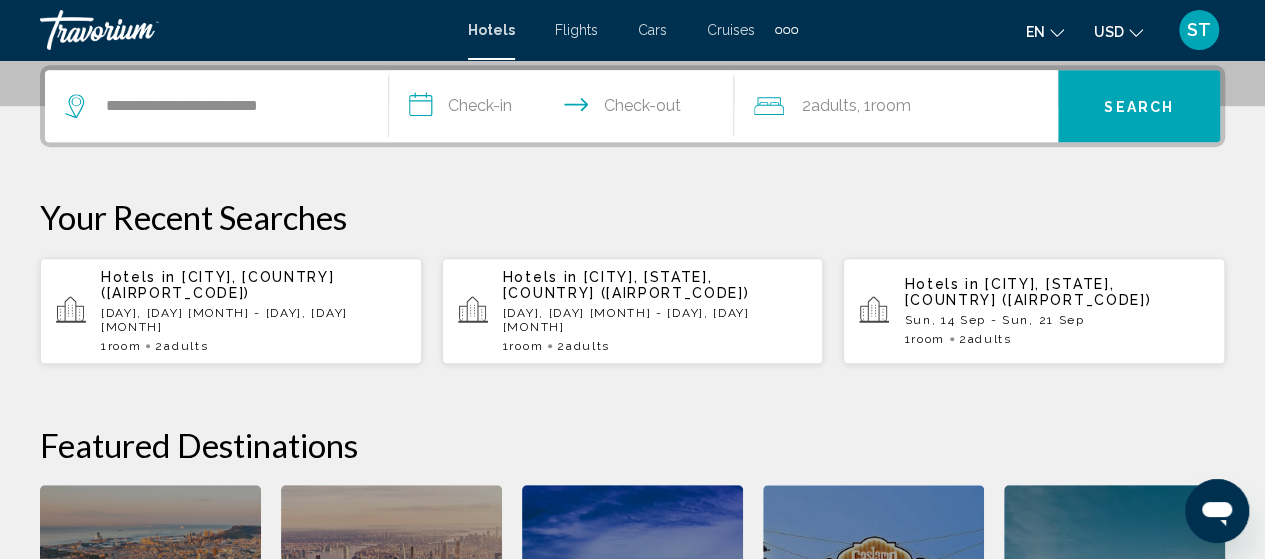 click on "**********" at bounding box center (565, 109) 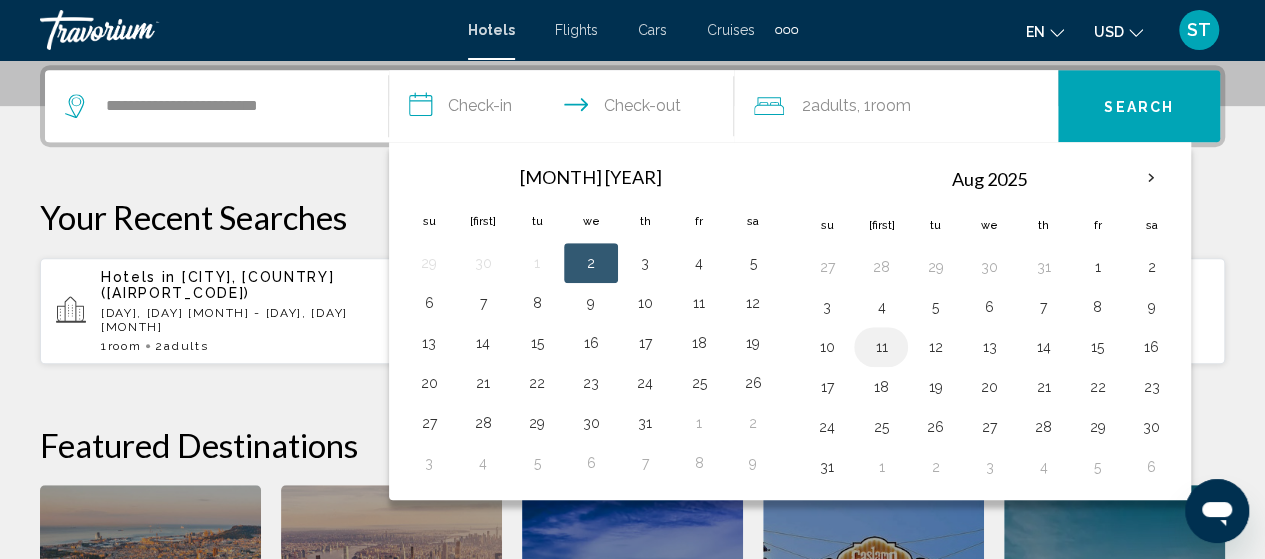 click on "11" at bounding box center (881, 347) 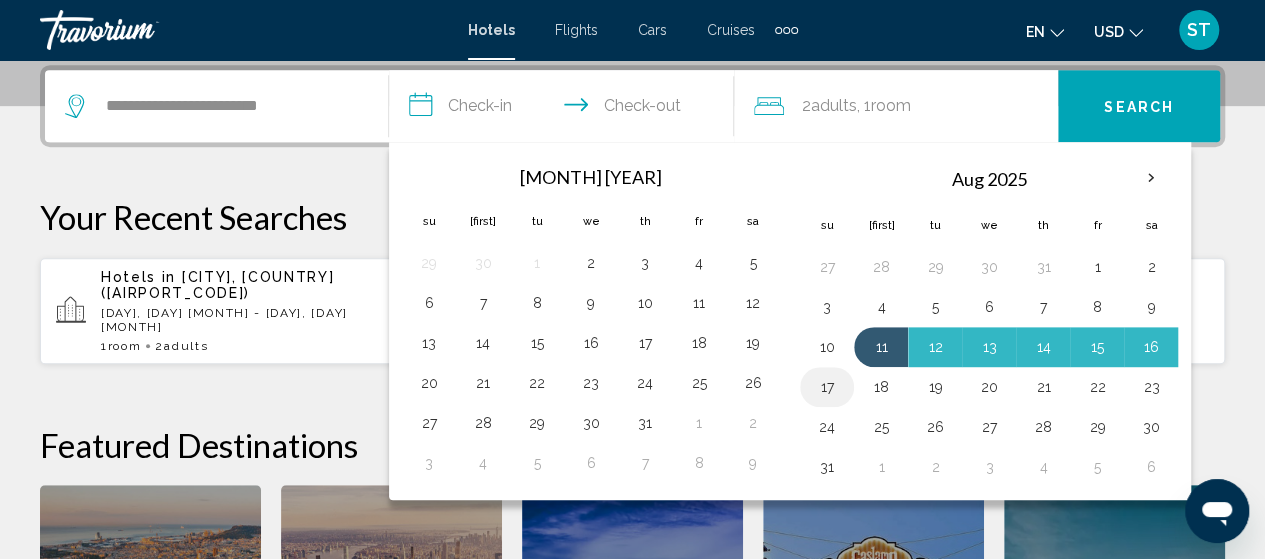 click on "17" at bounding box center (827, 387) 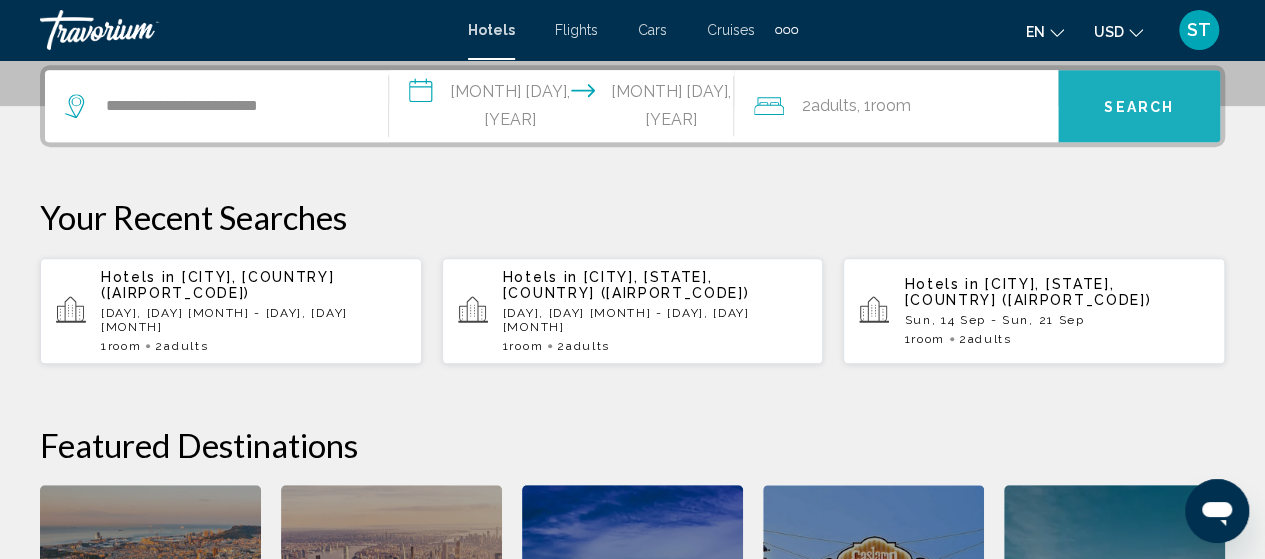 click on "Search" at bounding box center (1139, 106) 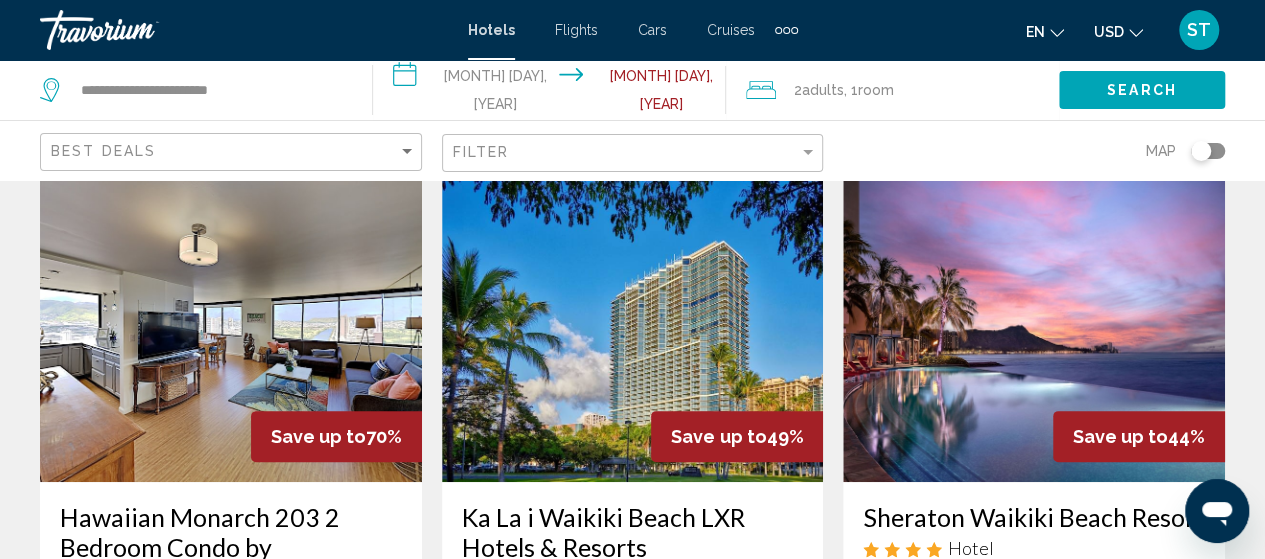 scroll, scrollTop: 0, scrollLeft: 0, axis: both 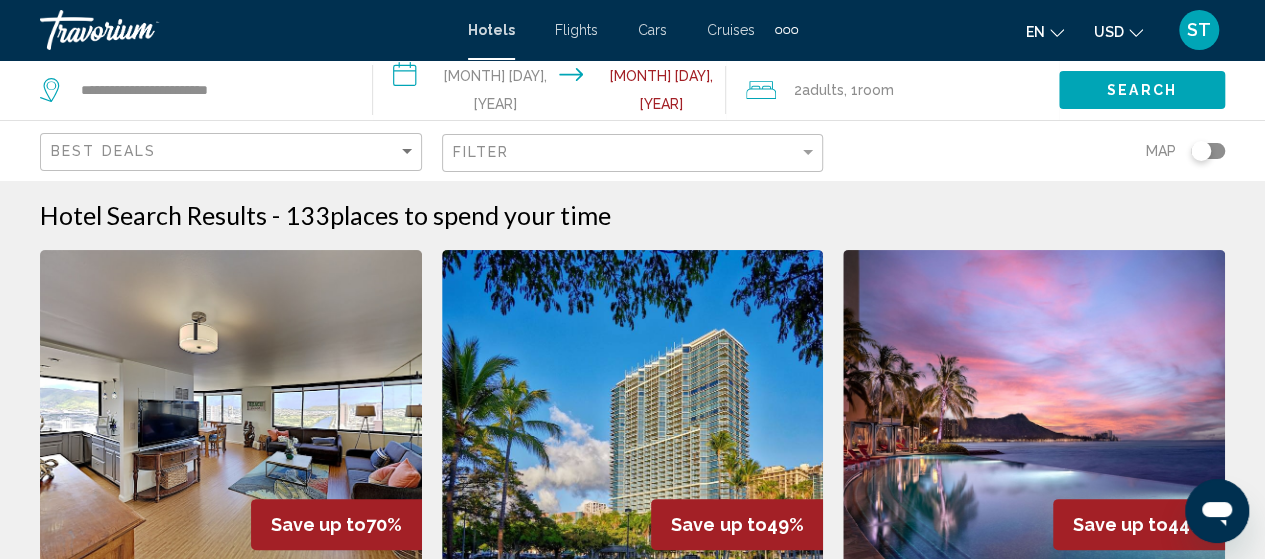 click at bounding box center (633, 410) 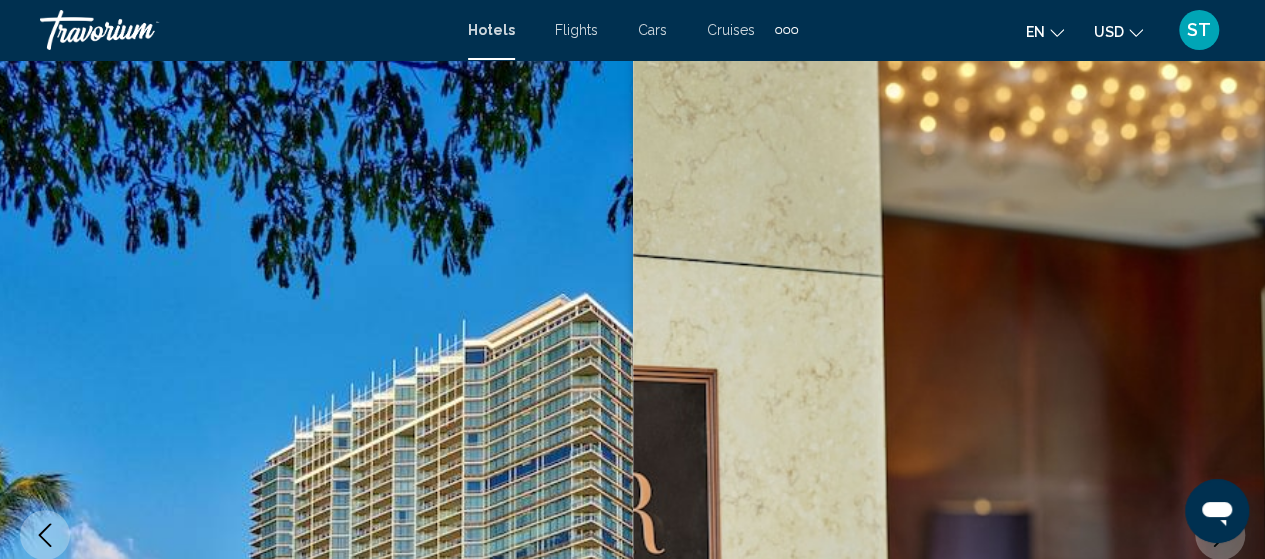 scroll, scrollTop: 255, scrollLeft: 0, axis: vertical 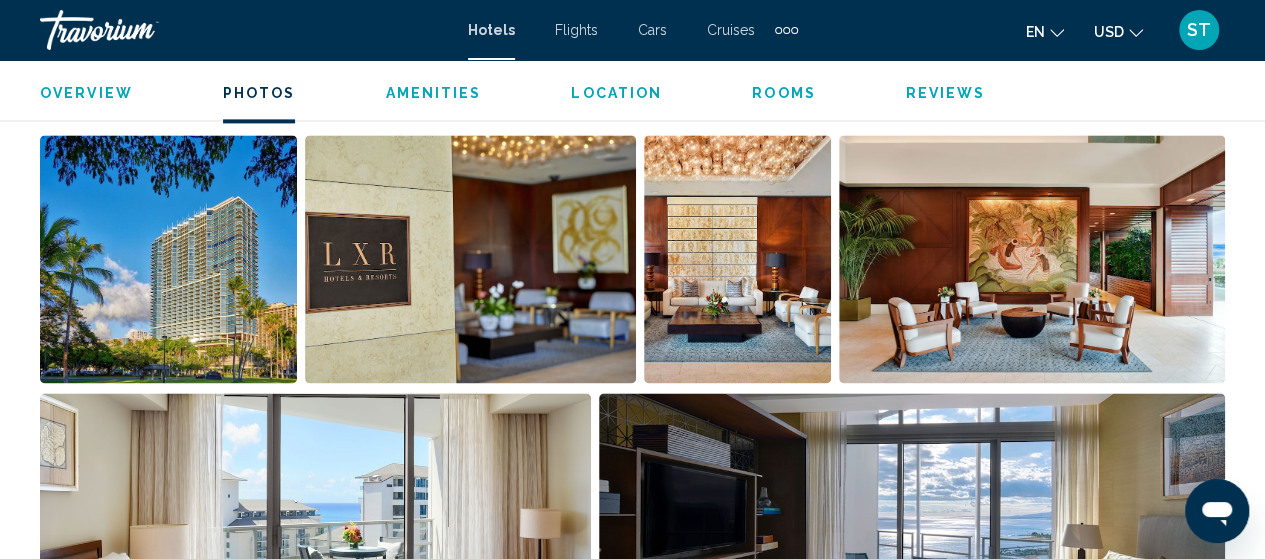 click at bounding box center (168, 259) 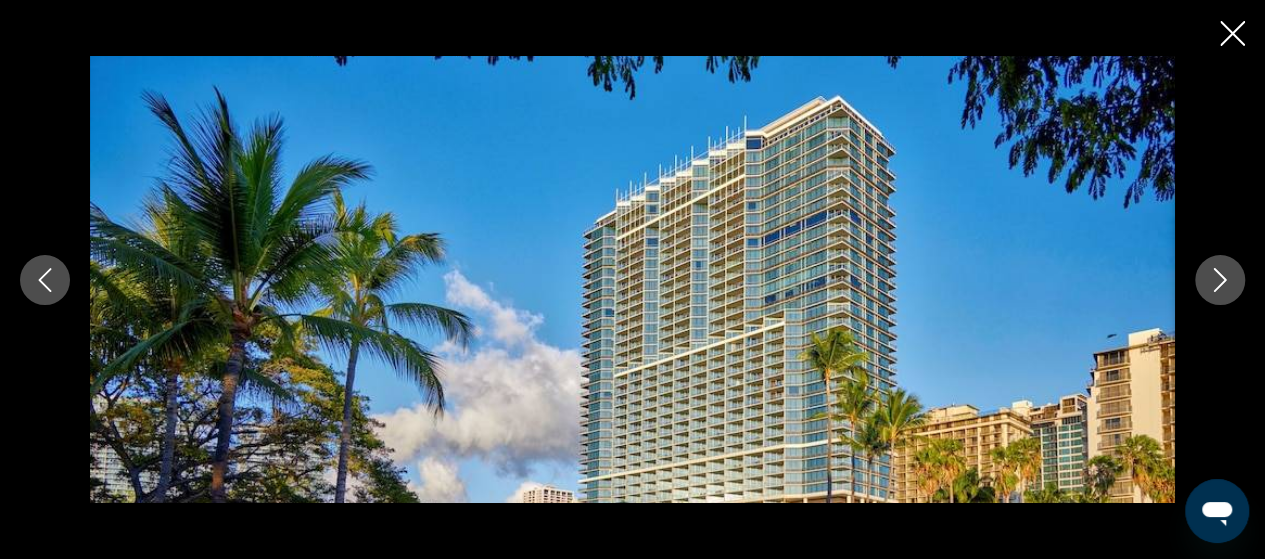 click at bounding box center (1220, 280) 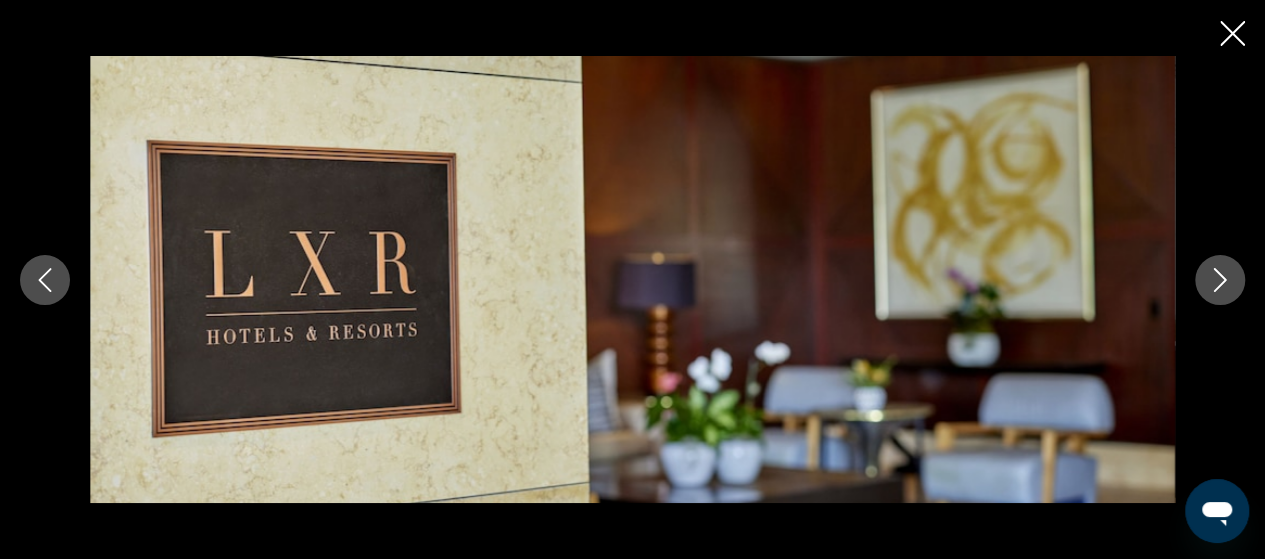click at bounding box center [1220, 280] 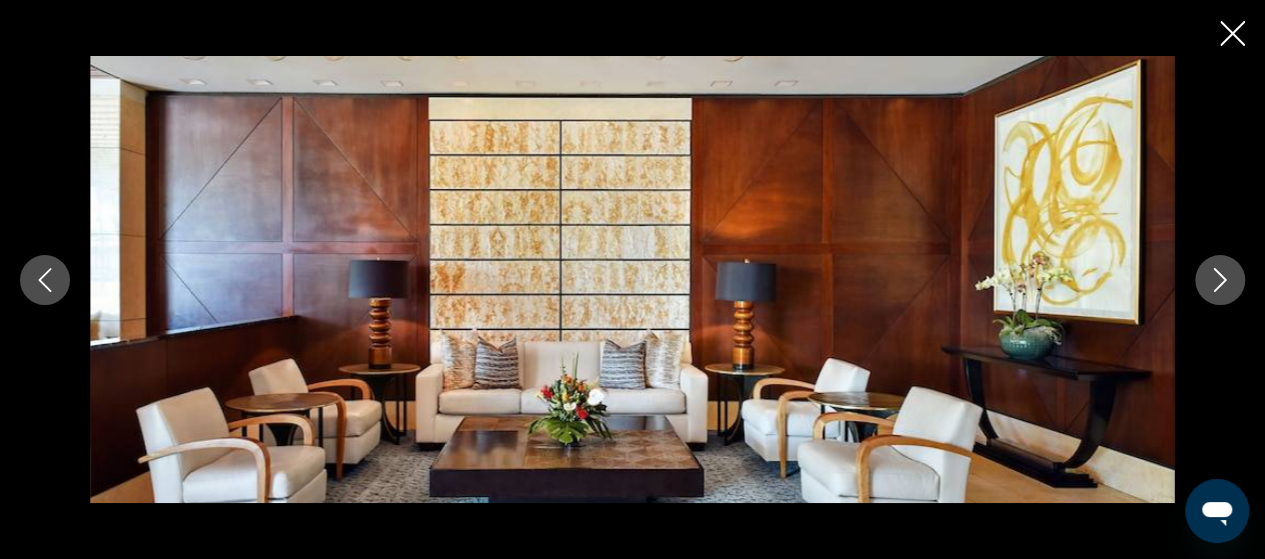 click at bounding box center [1220, 280] 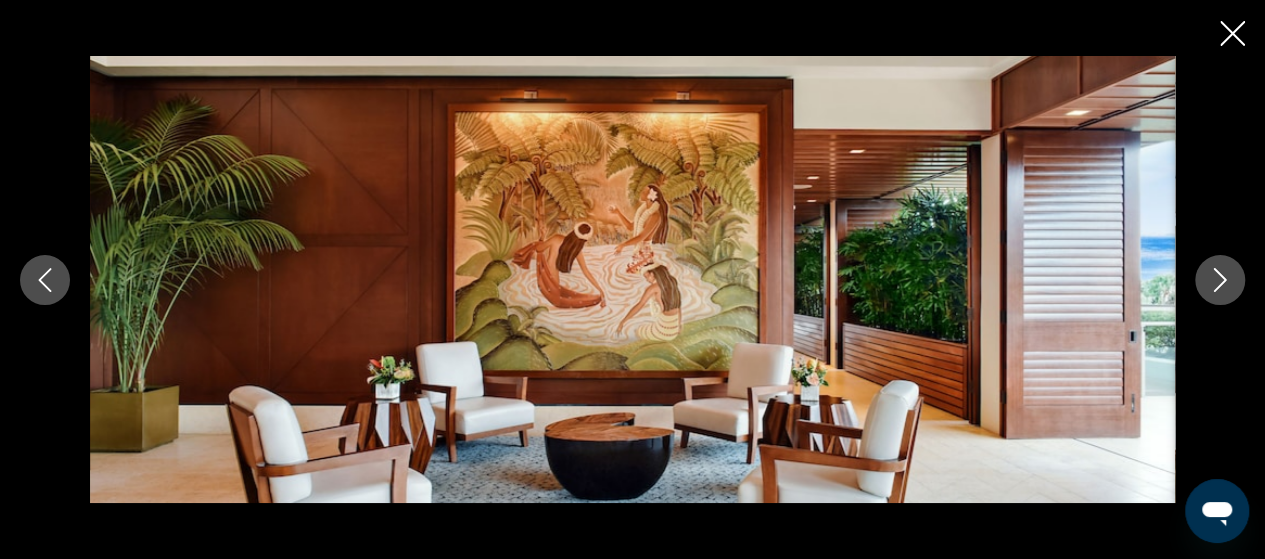 click at bounding box center [1220, 280] 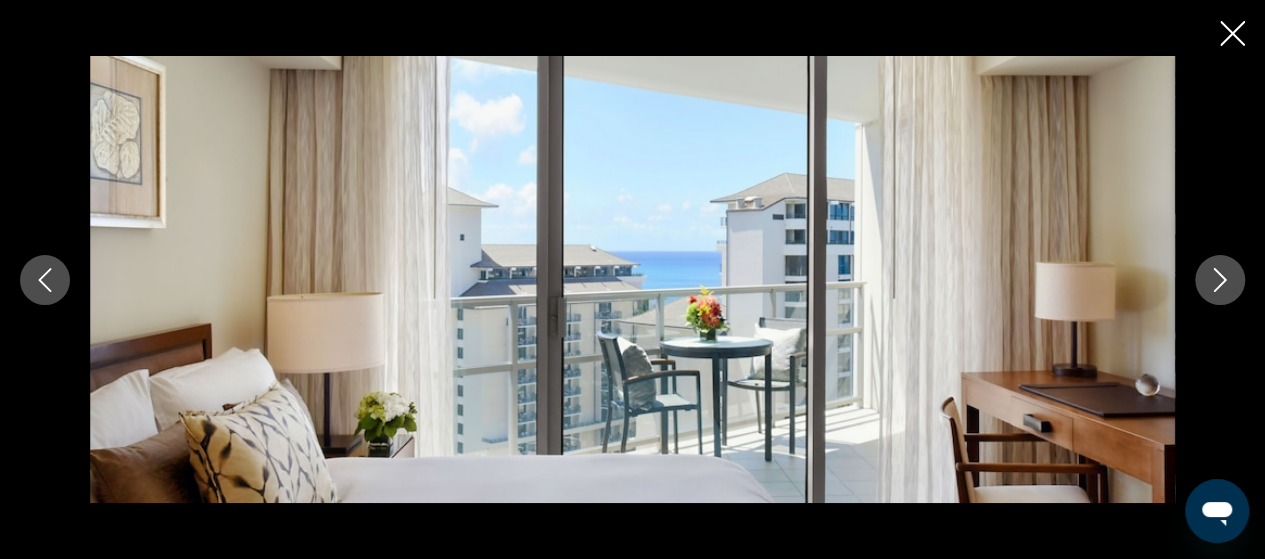 click at bounding box center (1220, 280) 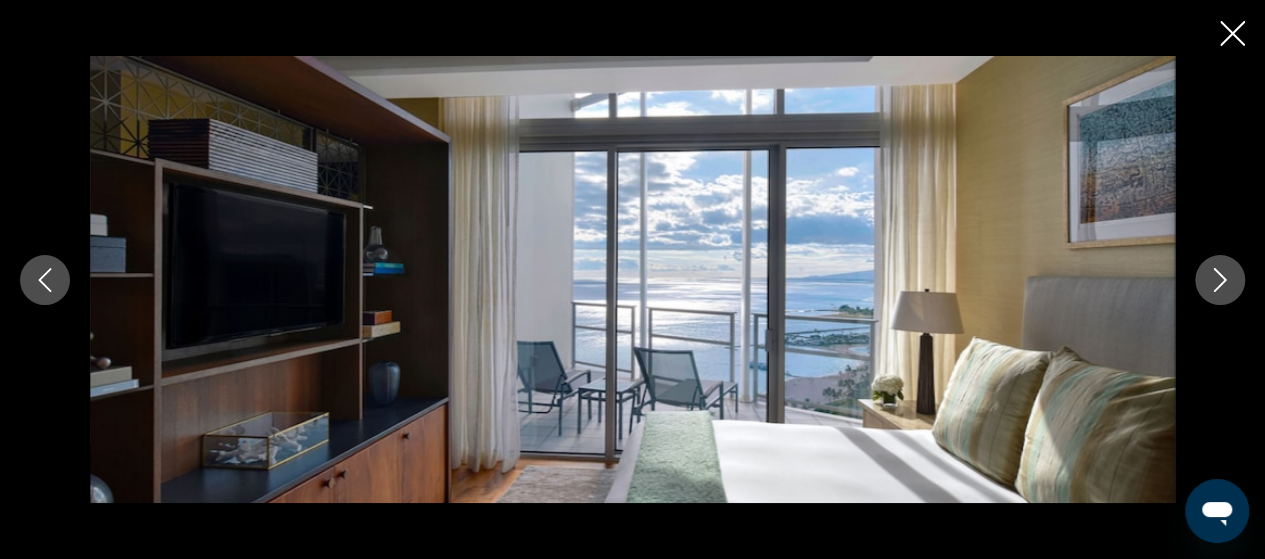 click at bounding box center [1220, 280] 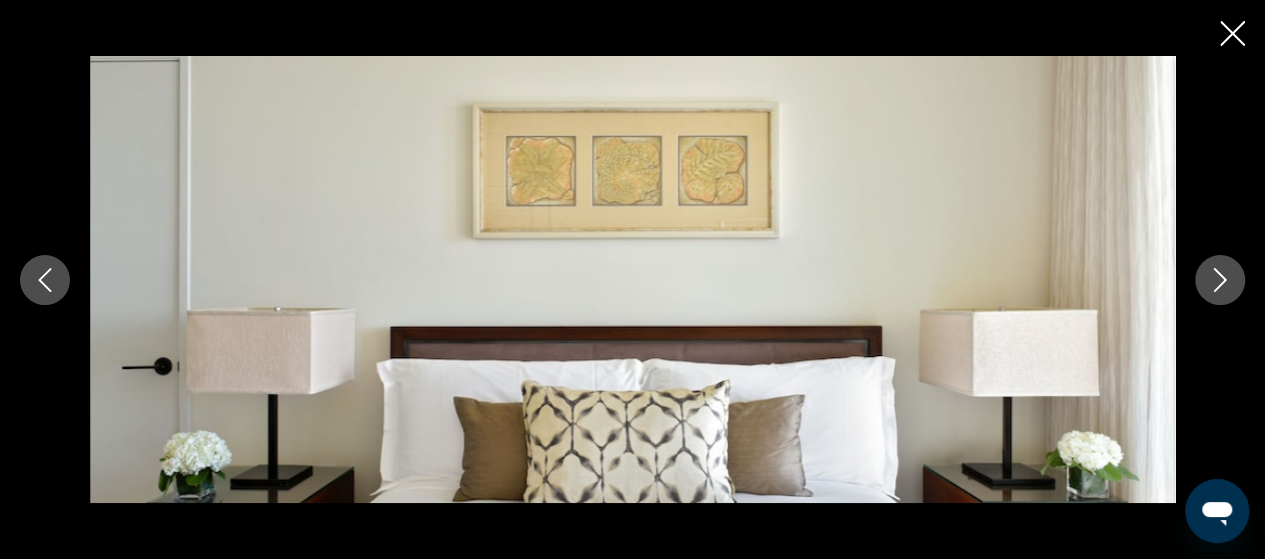 click at bounding box center (1220, 280) 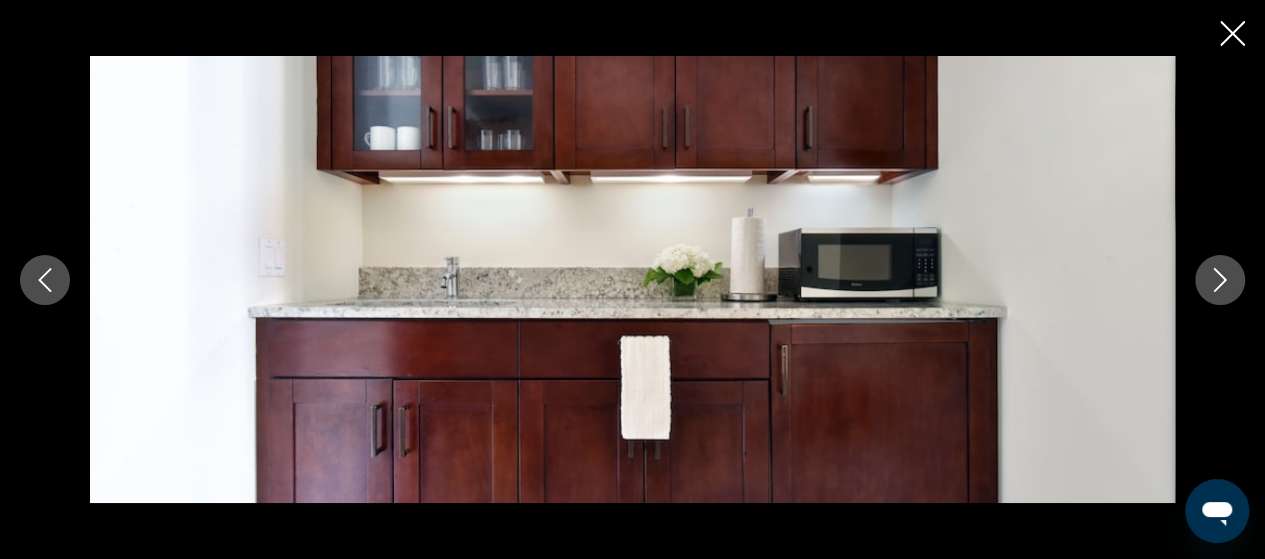 click at bounding box center (1220, 280) 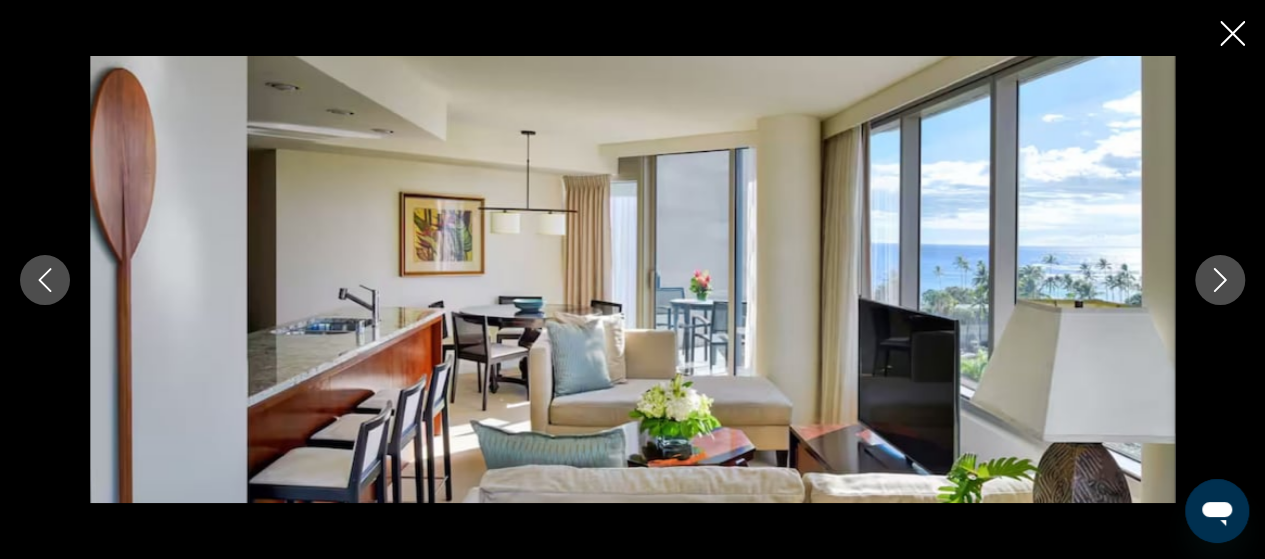 click at bounding box center [1220, 280] 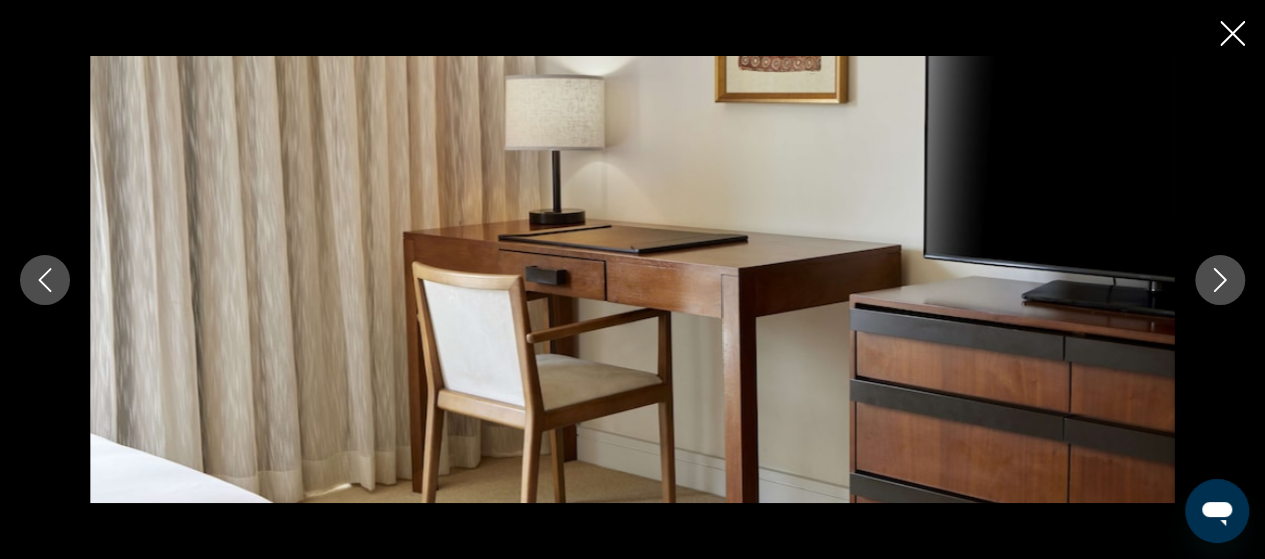 click at bounding box center [1220, 280] 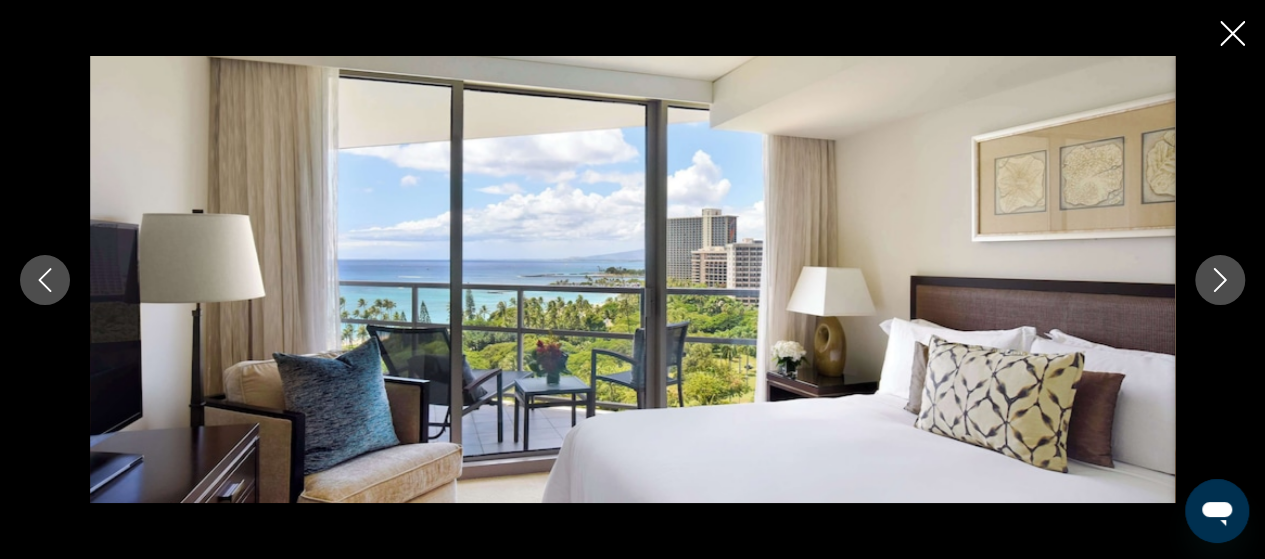 click at bounding box center [1220, 280] 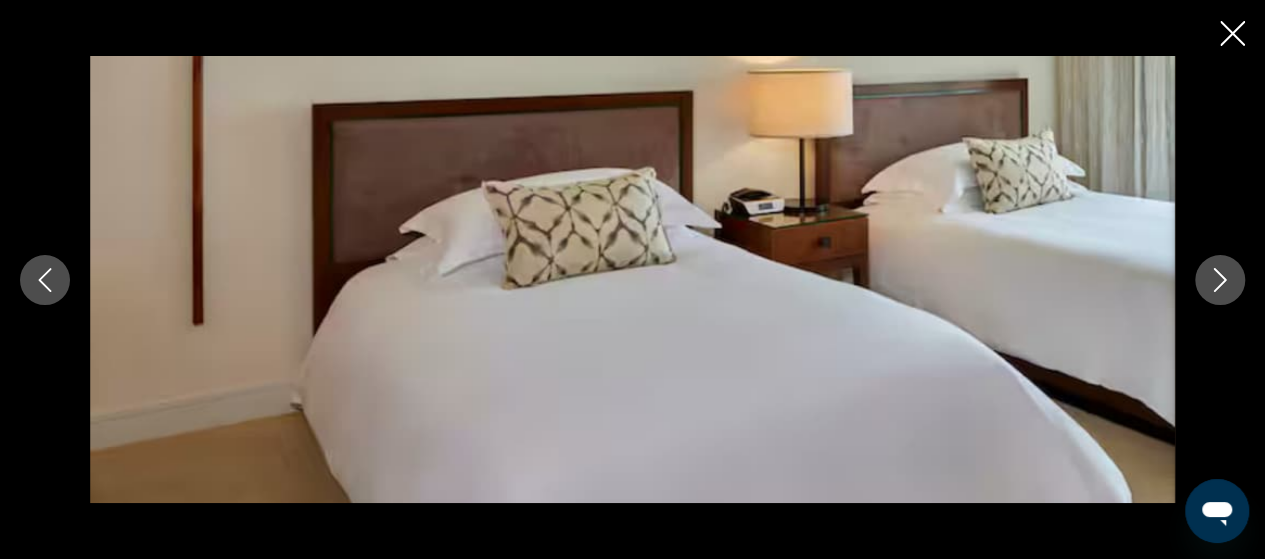 click at bounding box center [1220, 280] 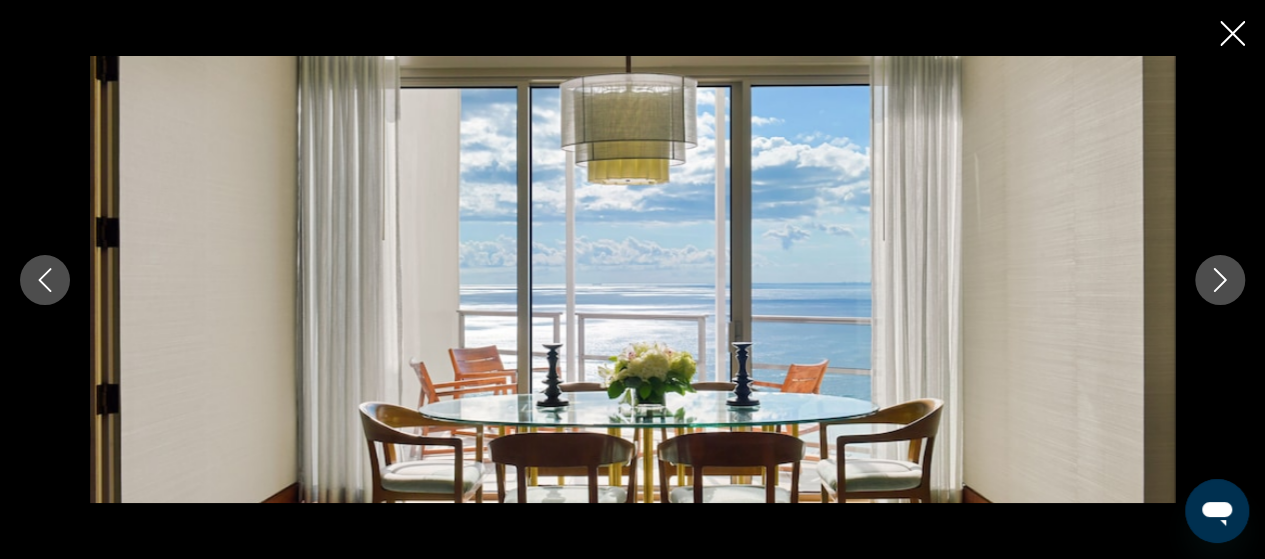 click at bounding box center [1232, 33] 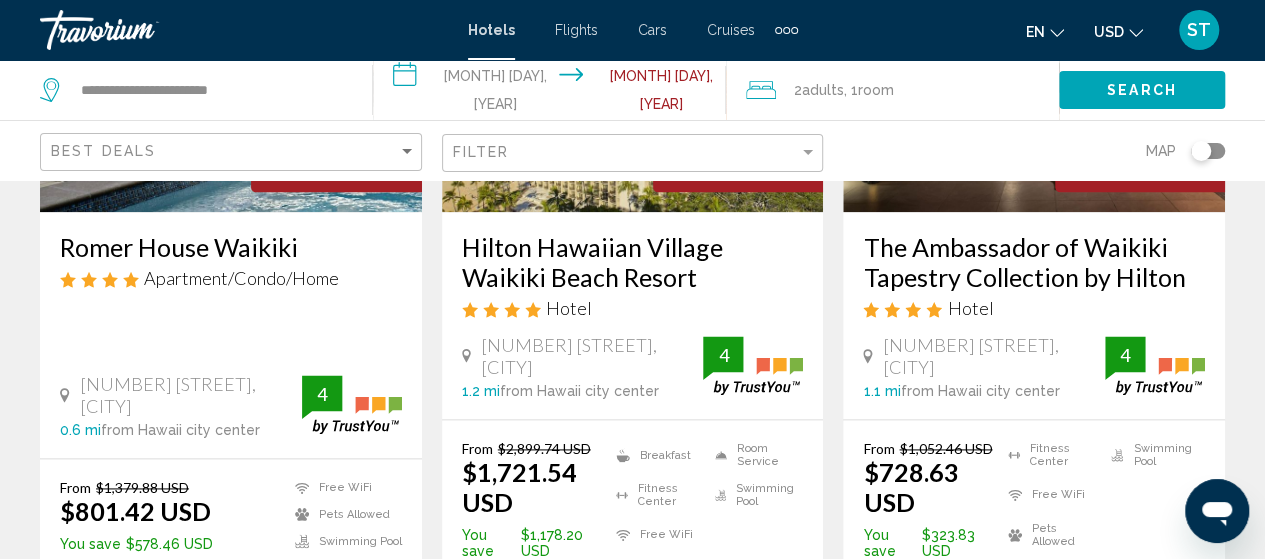 scroll, scrollTop: 1160, scrollLeft: 0, axis: vertical 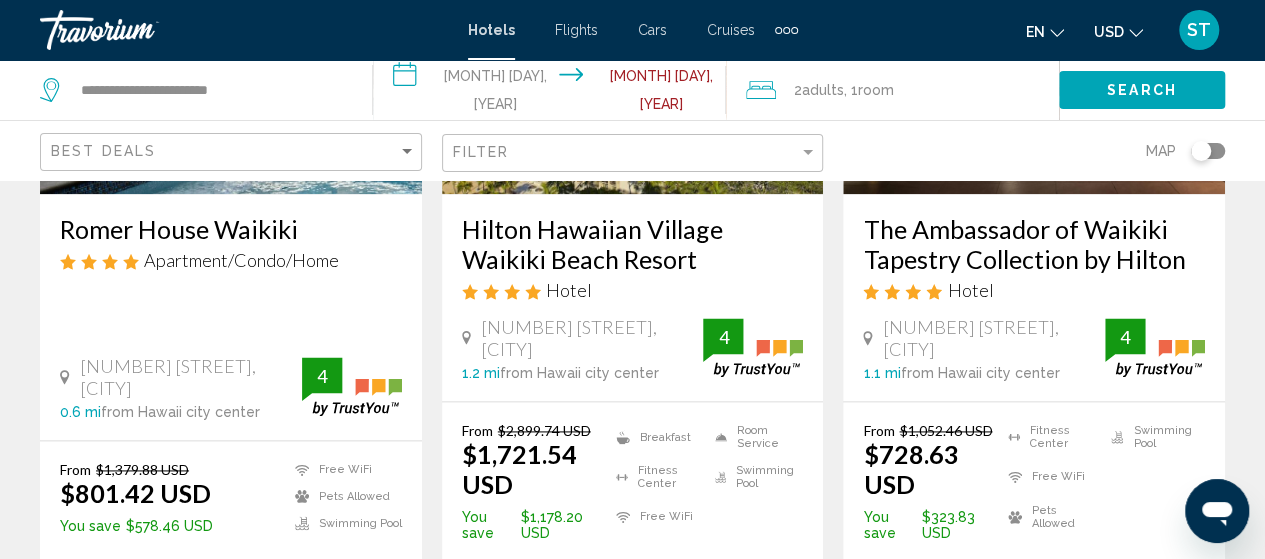 click on "The Ambassador of Waikiki Tapestry Collection by Hilton" at bounding box center (1034, 244) 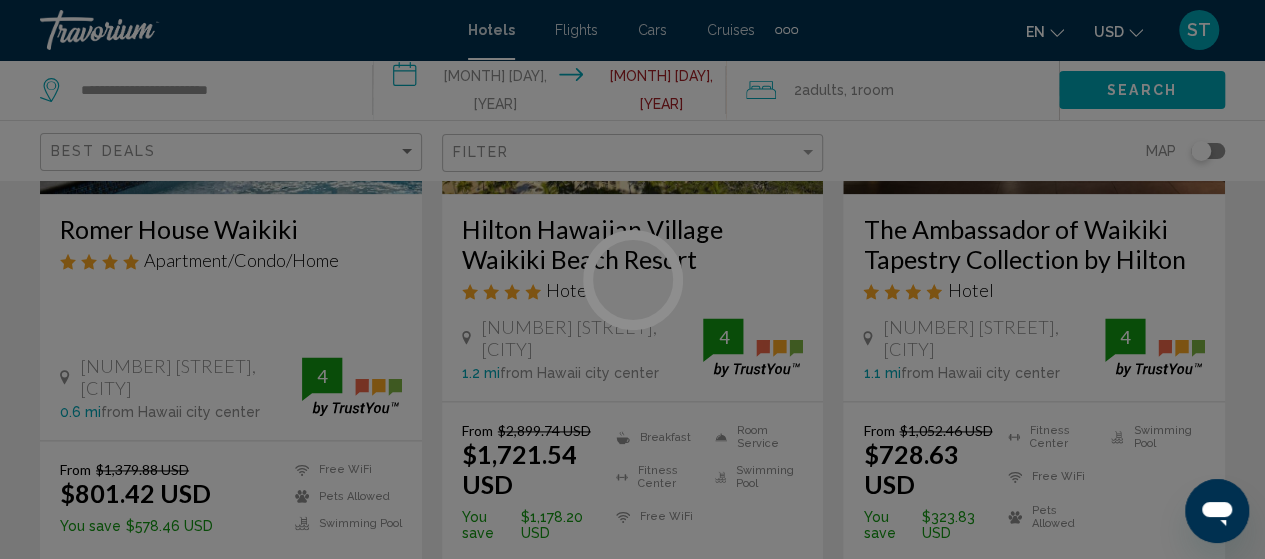 scroll, scrollTop: 255, scrollLeft: 0, axis: vertical 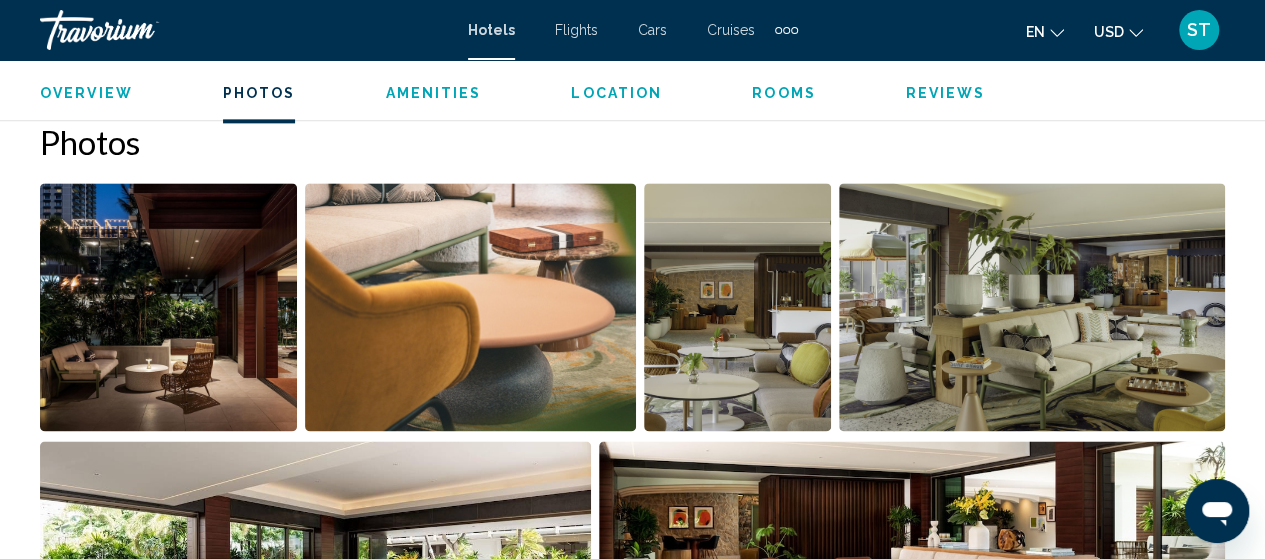 click at bounding box center [168, 307] 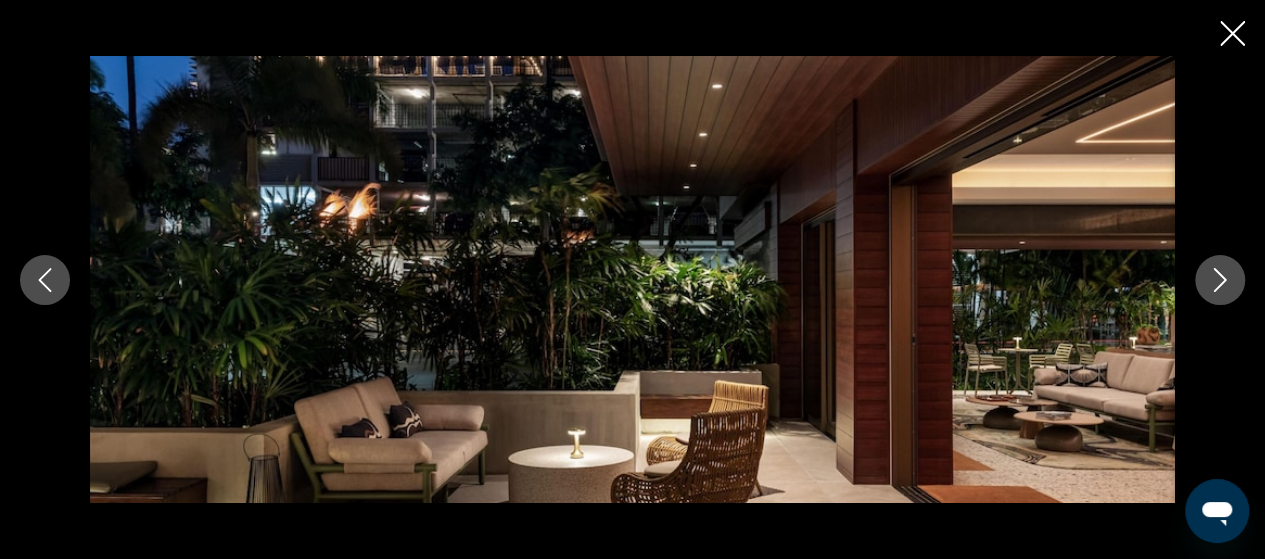 click at bounding box center [1220, 280] 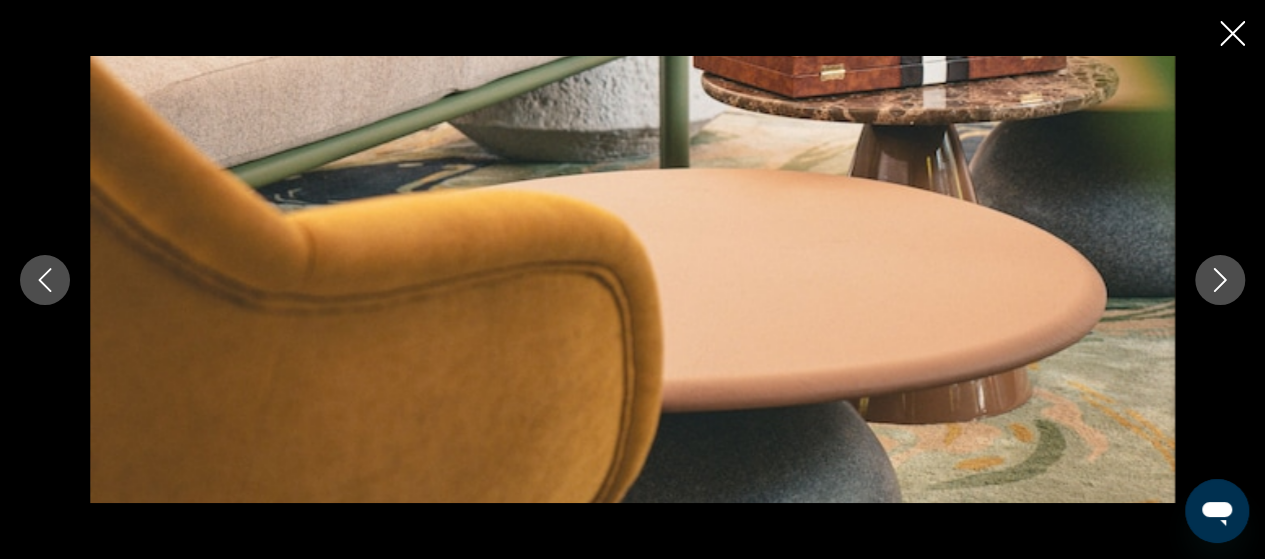 click at bounding box center [1220, 280] 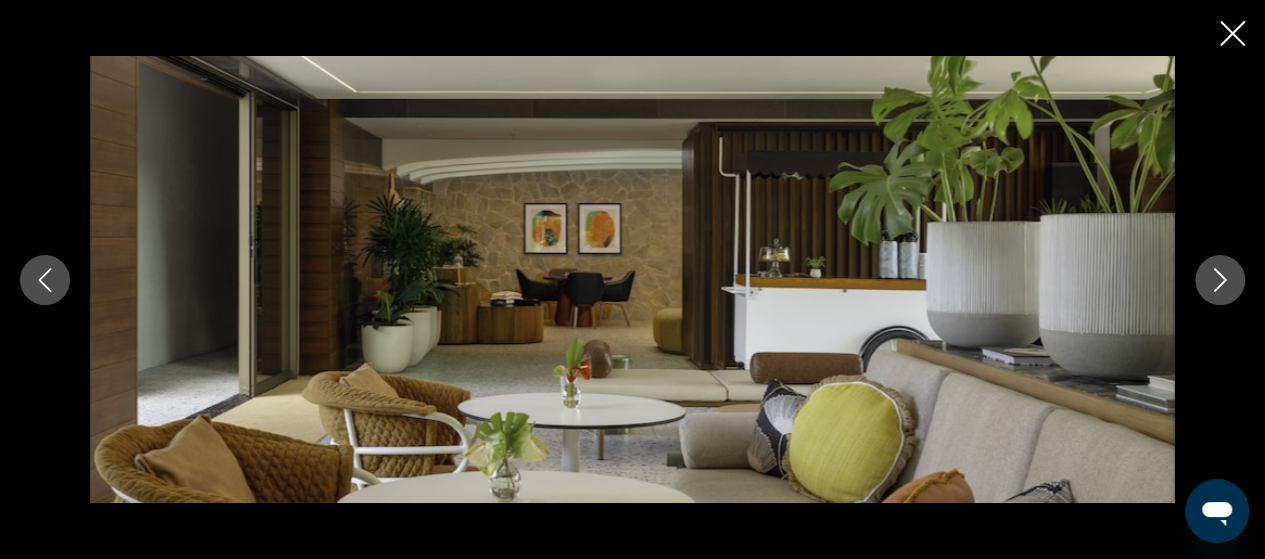 click at bounding box center [1220, 280] 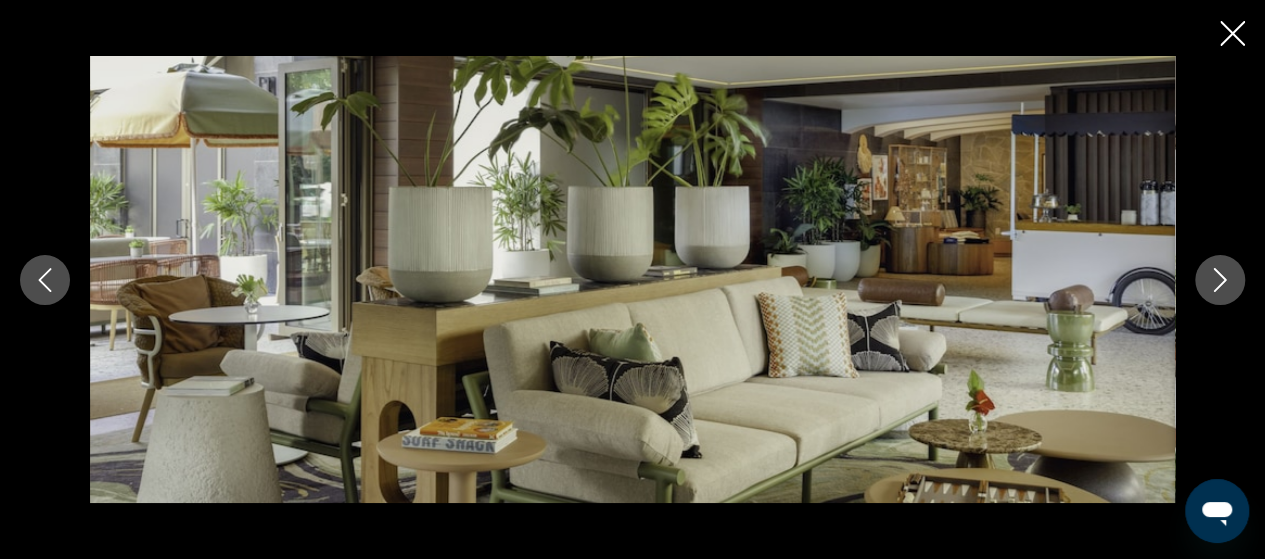 click at bounding box center (1220, 280) 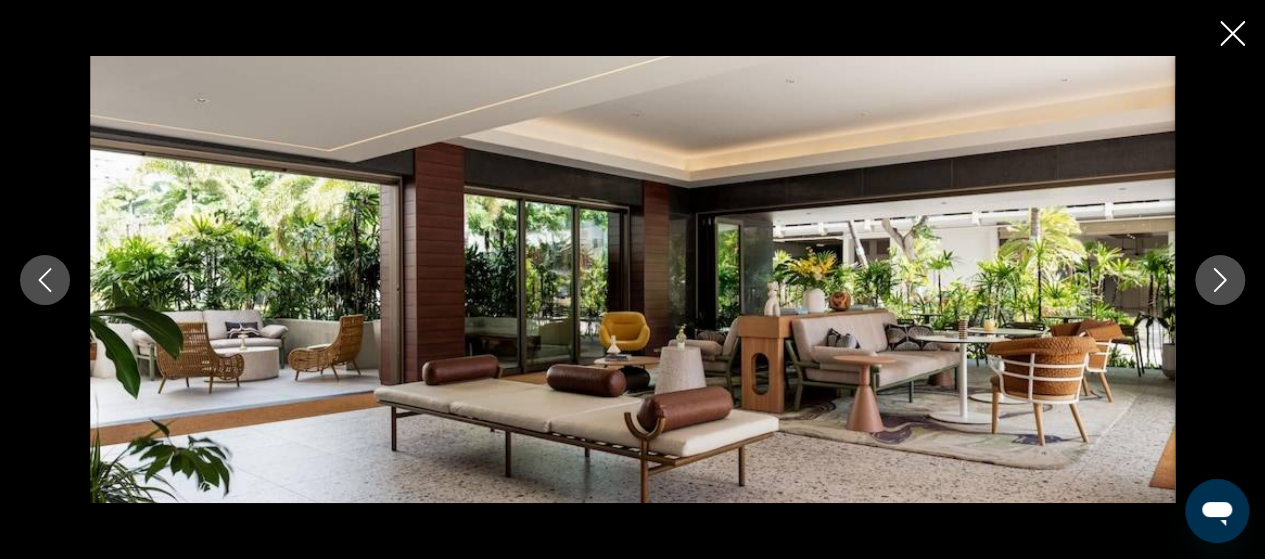 click at bounding box center [1220, 280] 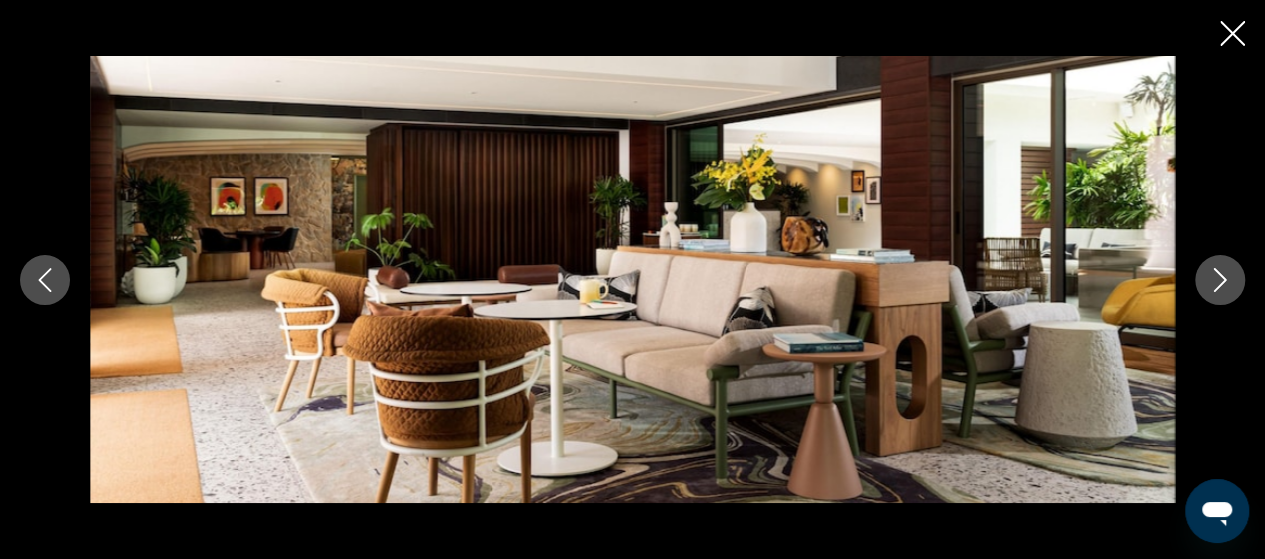 click at bounding box center (1220, 280) 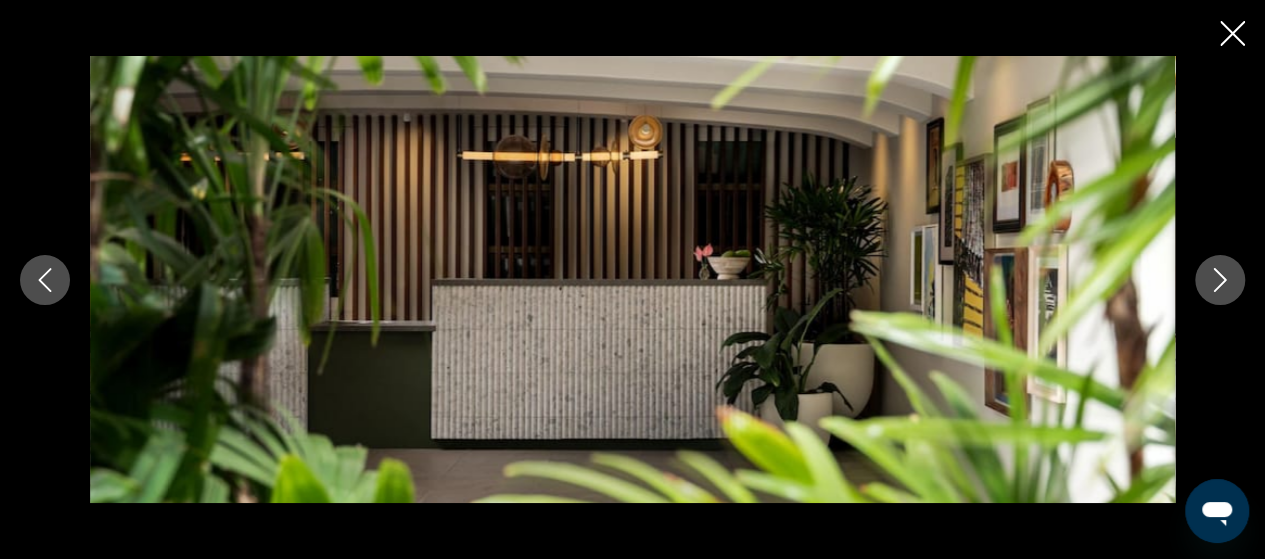 click at bounding box center (1220, 280) 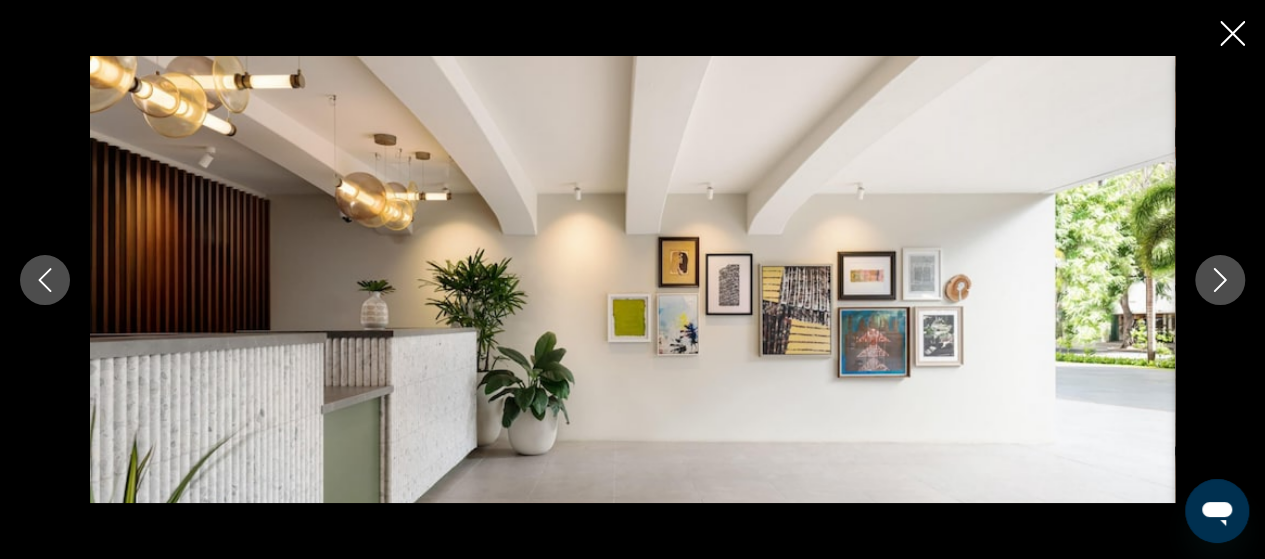 click at bounding box center [1220, 280] 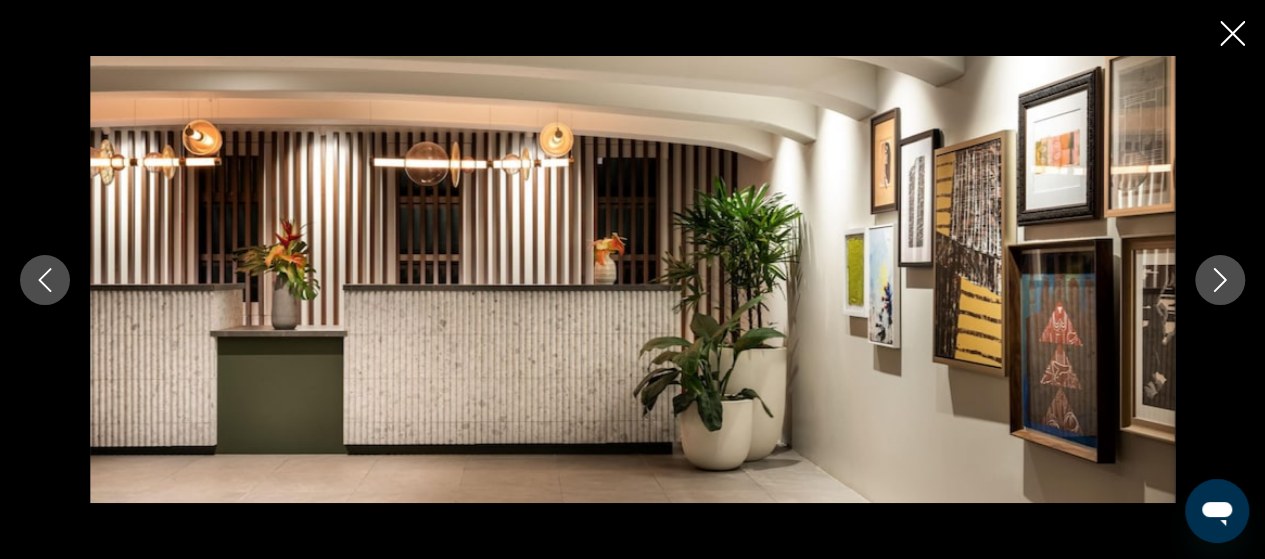 click at bounding box center (1220, 280) 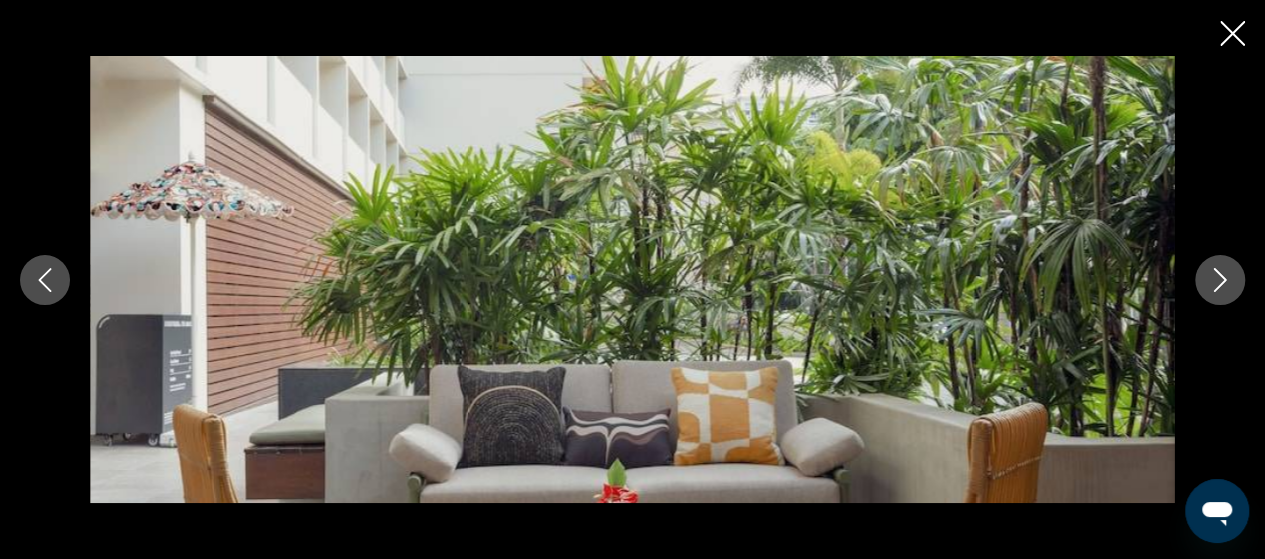 click at bounding box center (1220, 280) 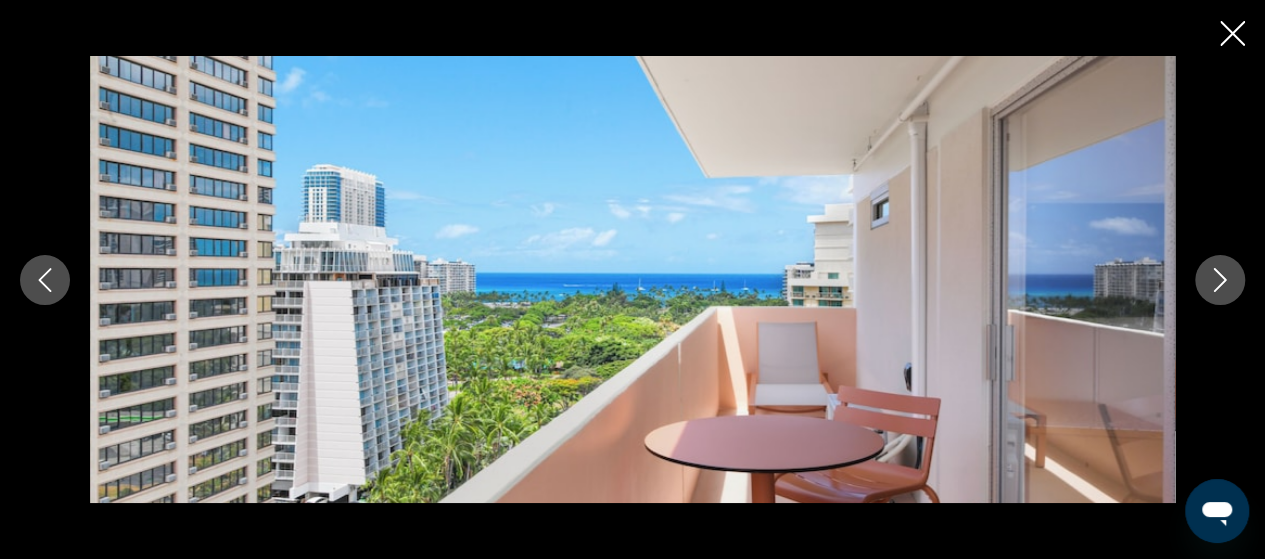 click at bounding box center (1220, 280) 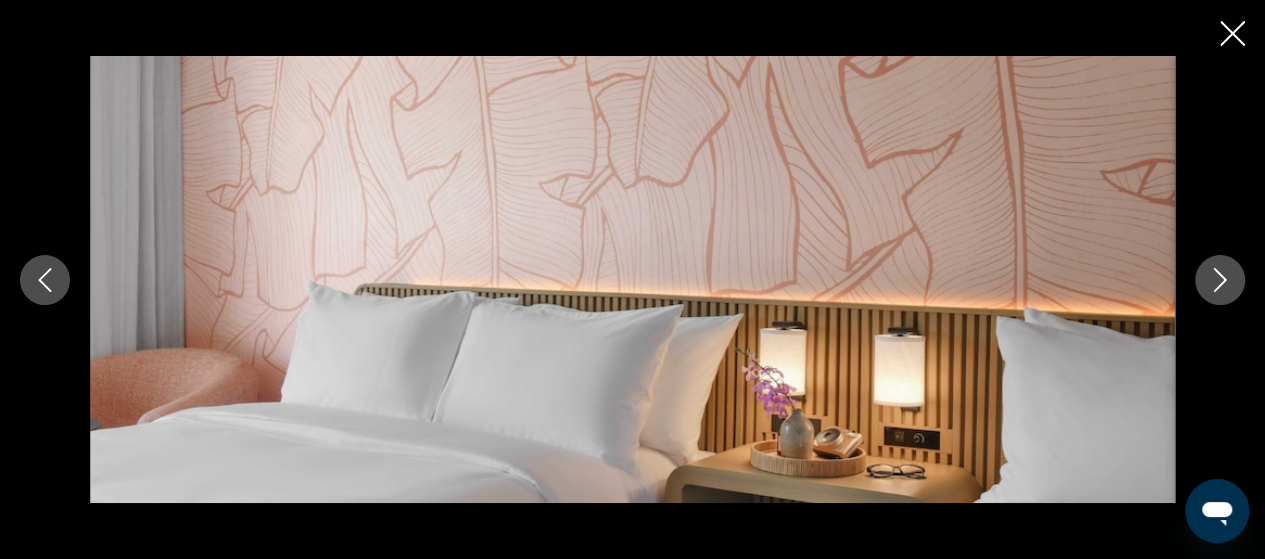 click at bounding box center [1220, 280] 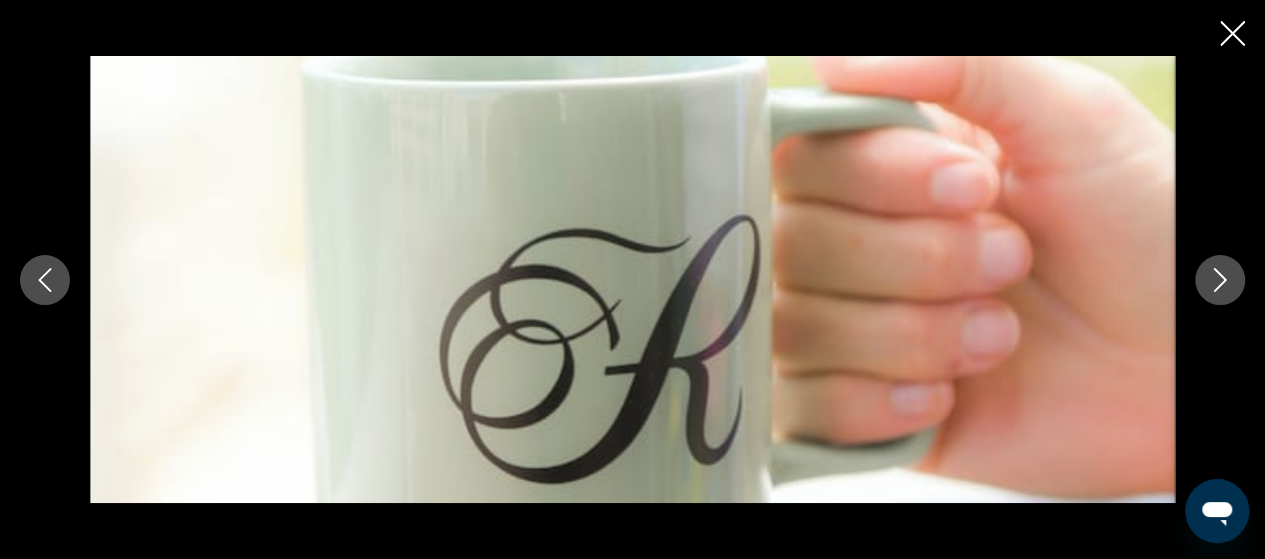 click at bounding box center (1220, 280) 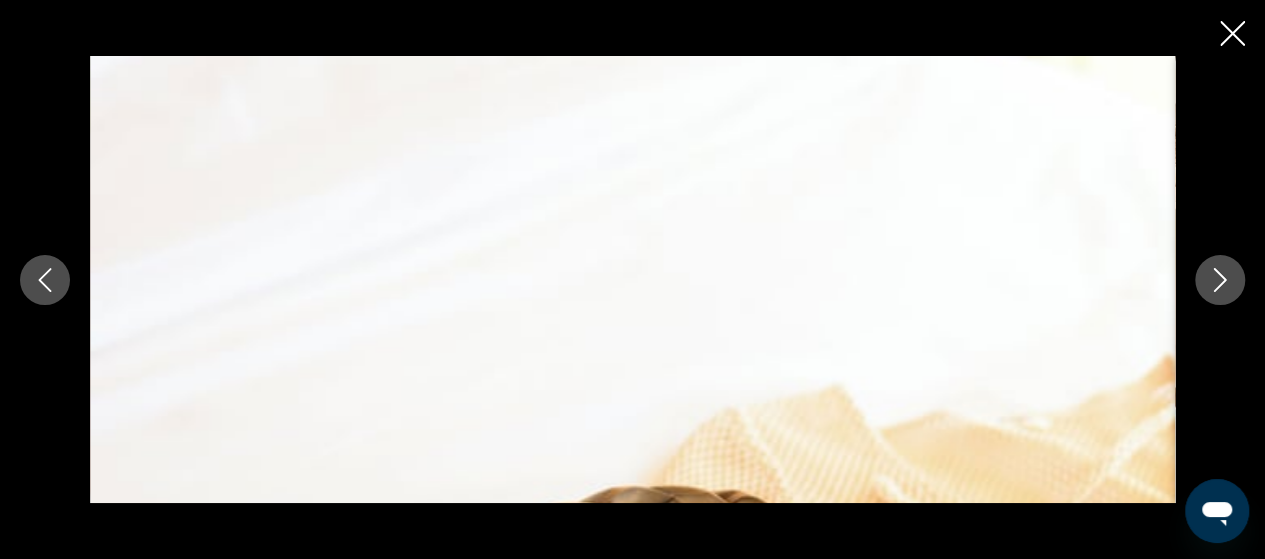 click at bounding box center [1220, 280] 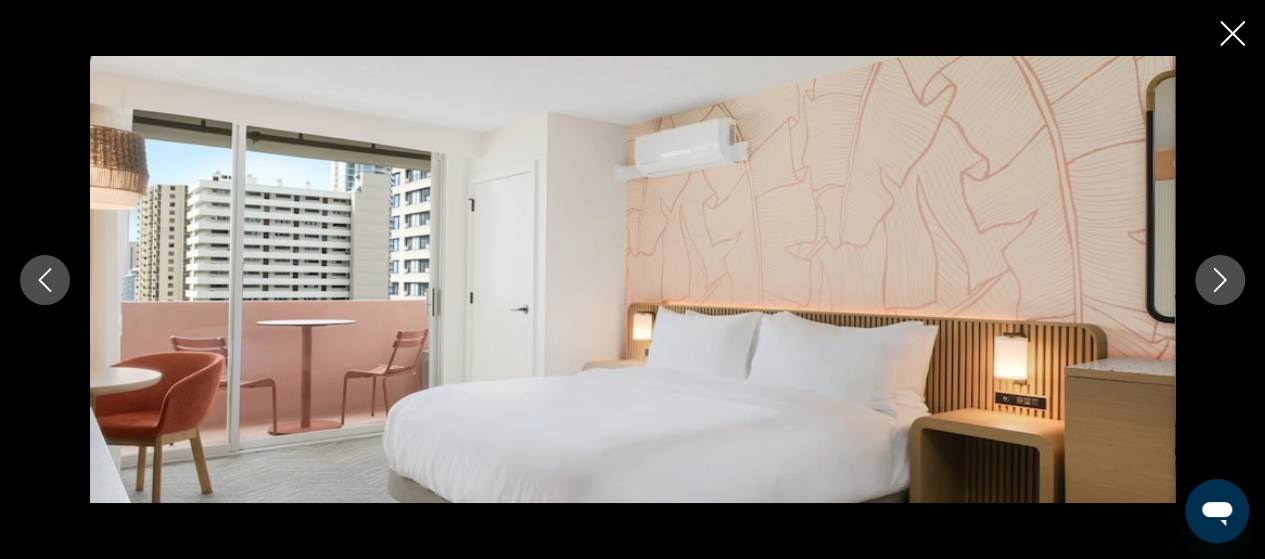 click at bounding box center (1220, 280) 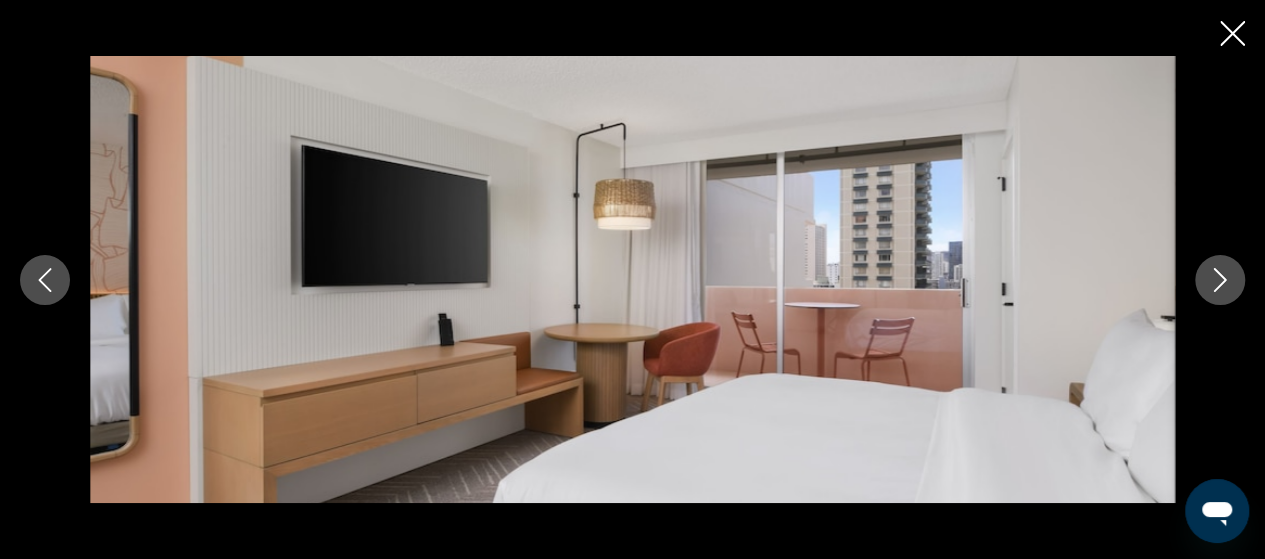 click at bounding box center [1220, 280] 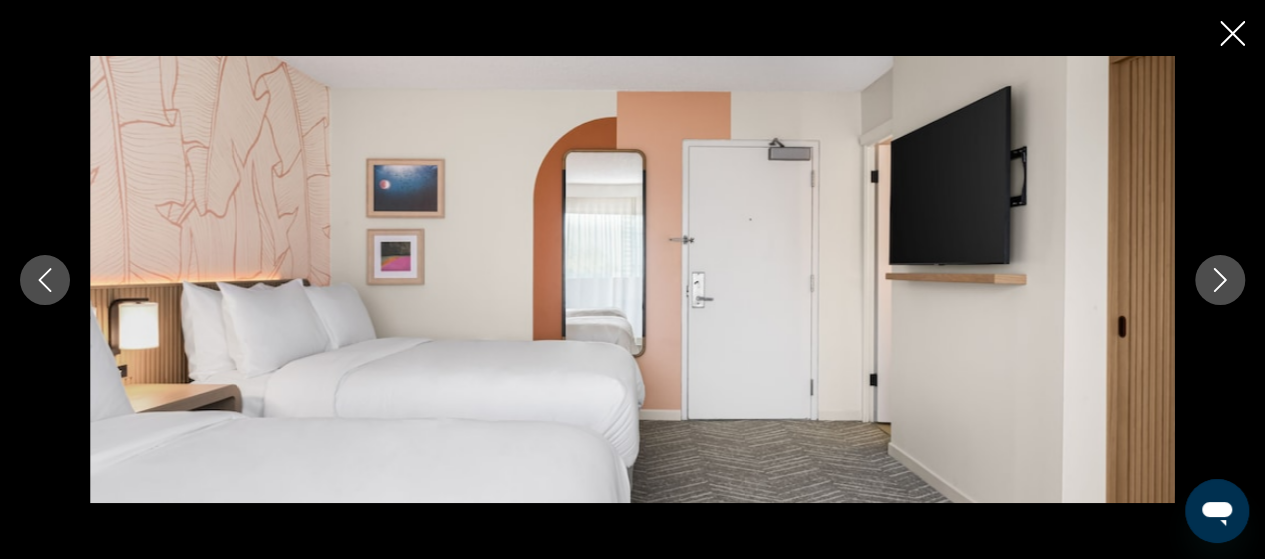 click at bounding box center [1220, 280] 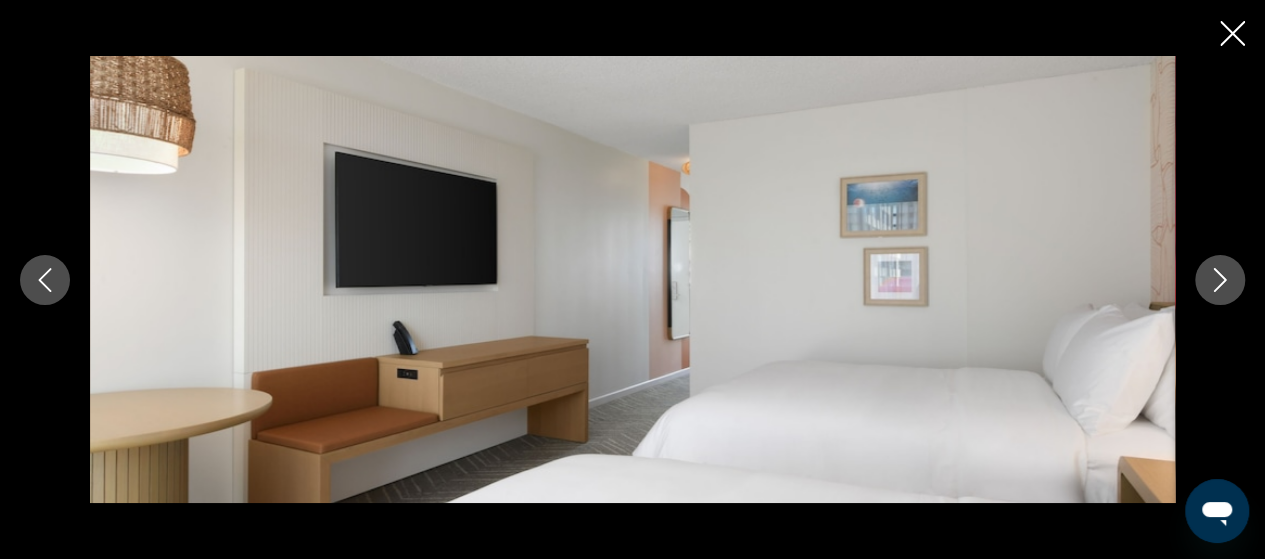 click at bounding box center (1220, 280) 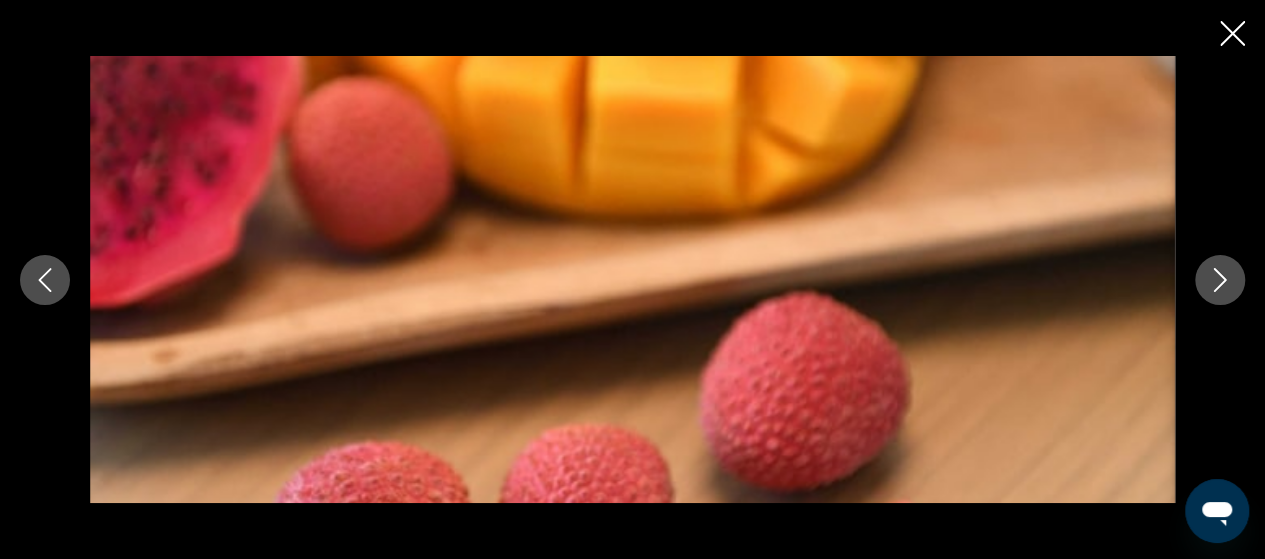 click at bounding box center (1220, 280) 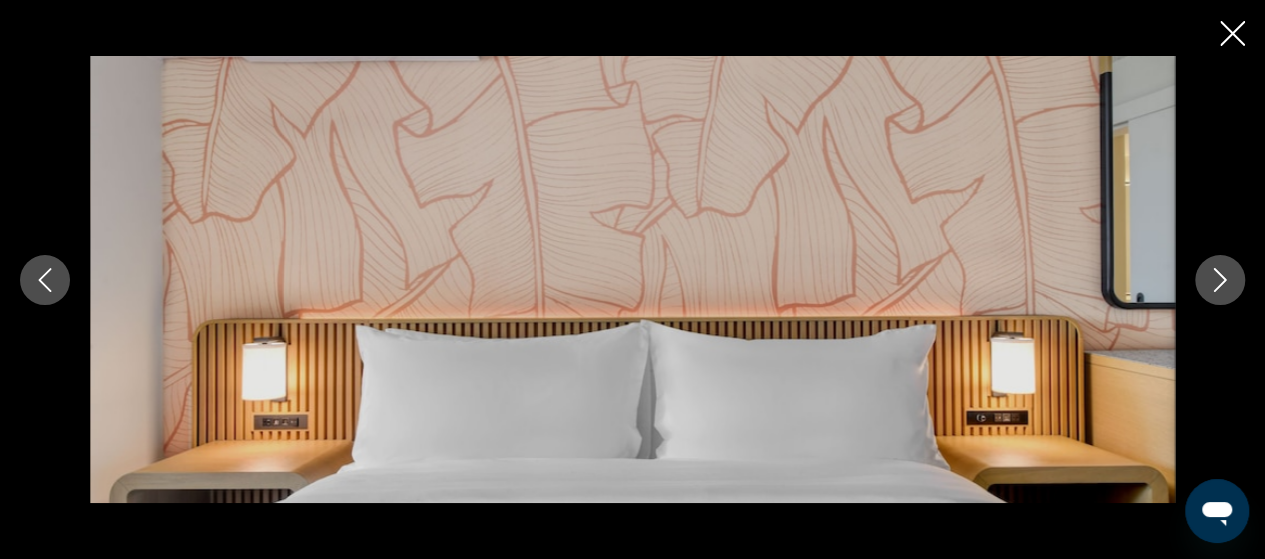click at bounding box center [1220, 280] 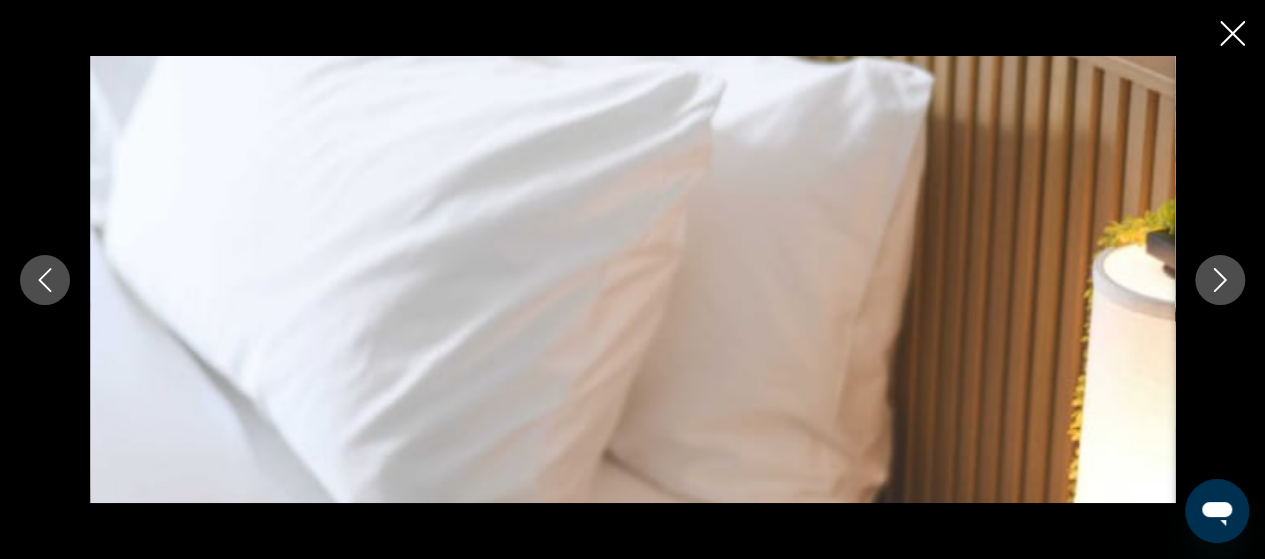 click at bounding box center [1220, 280] 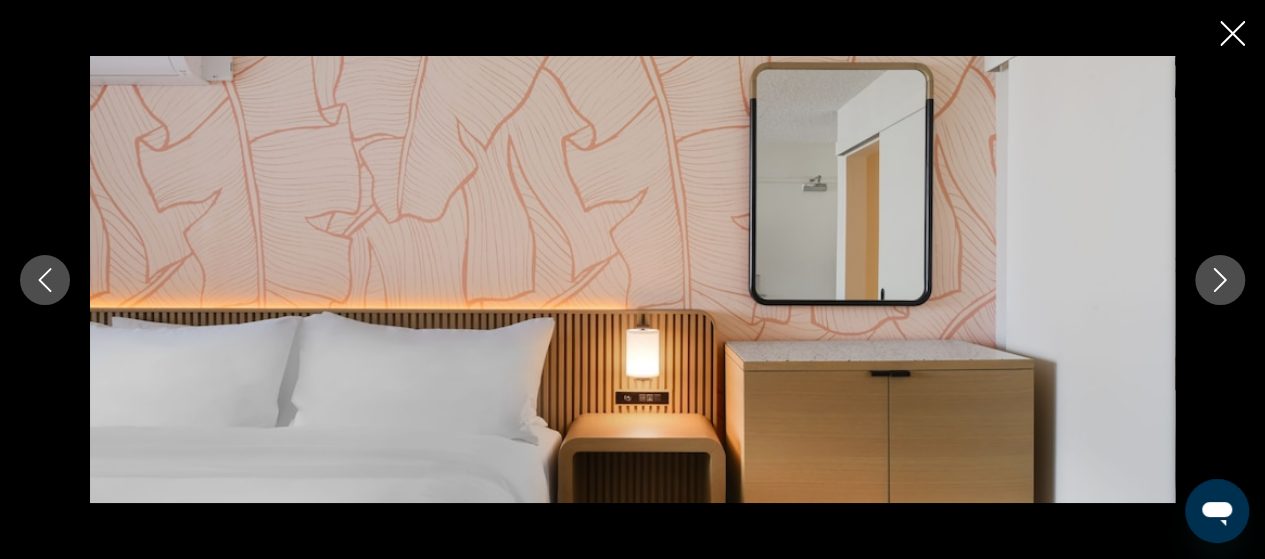 click at bounding box center [1220, 280] 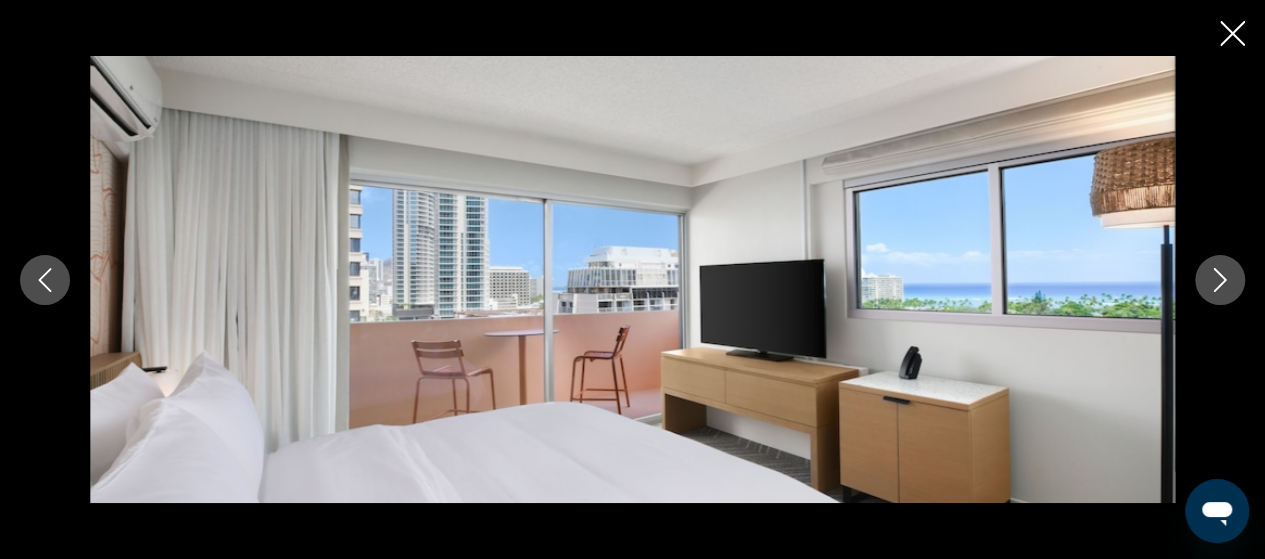 click at bounding box center [1220, 280] 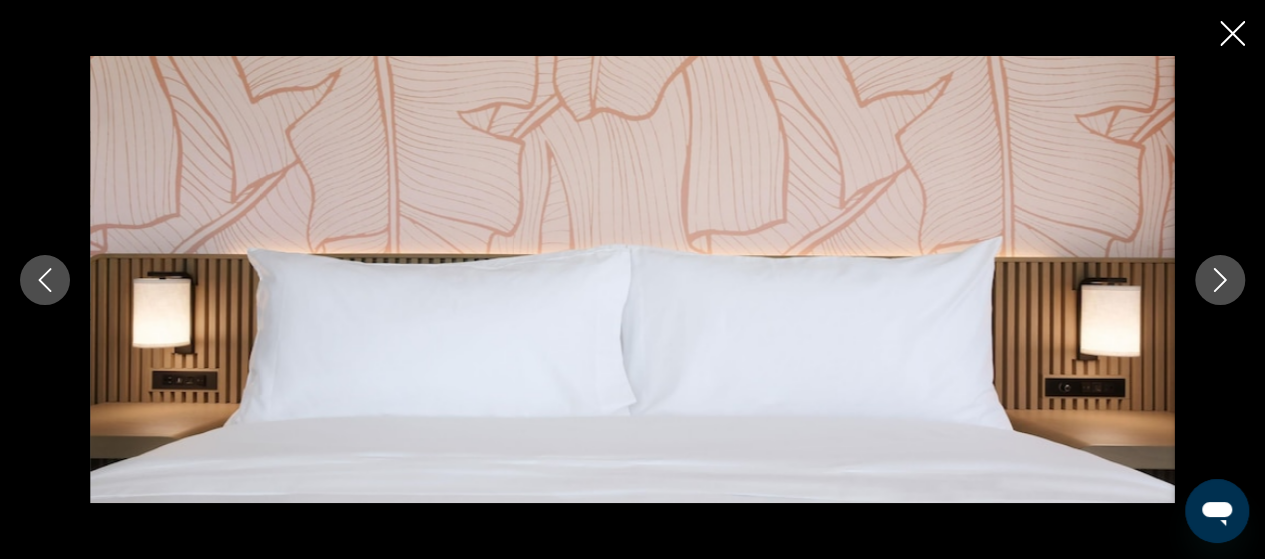 click at bounding box center (1220, 280) 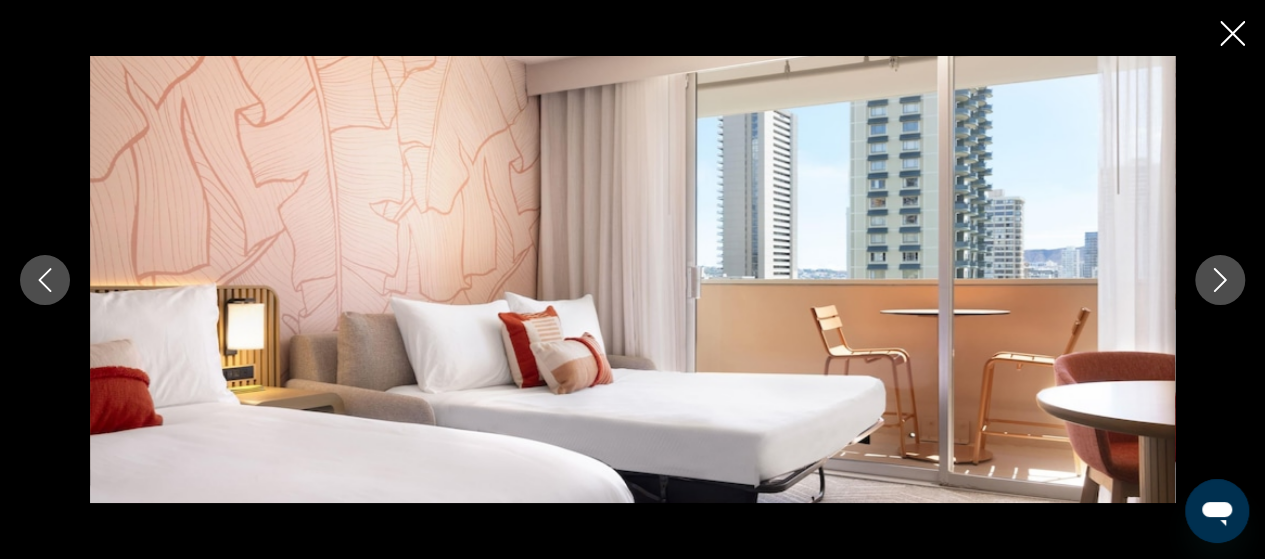 click at bounding box center (1220, 280) 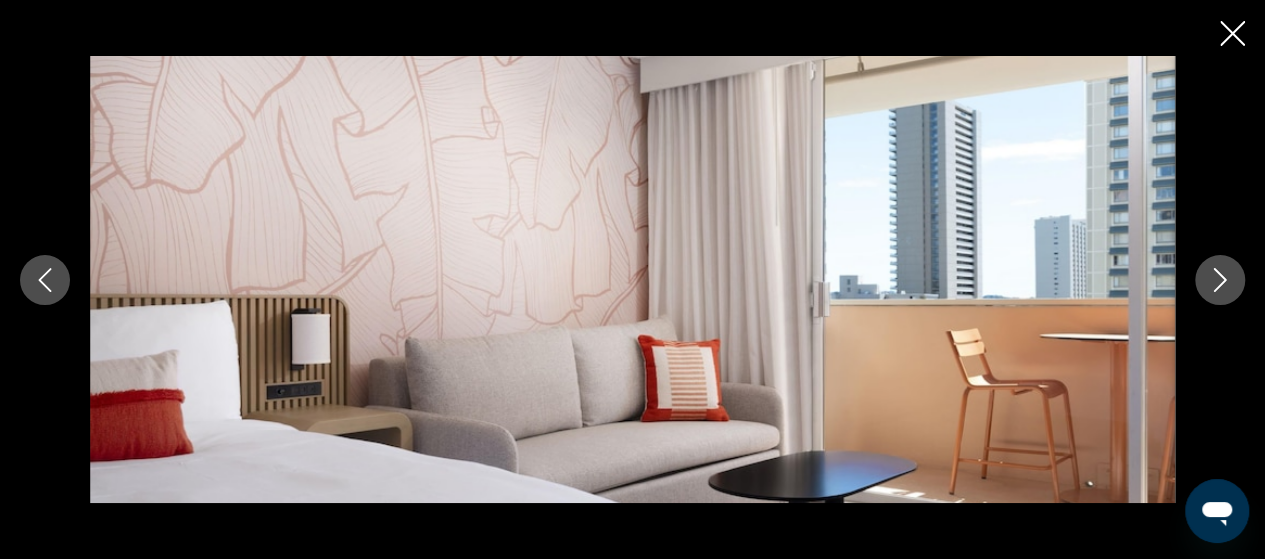 click at bounding box center (1220, 280) 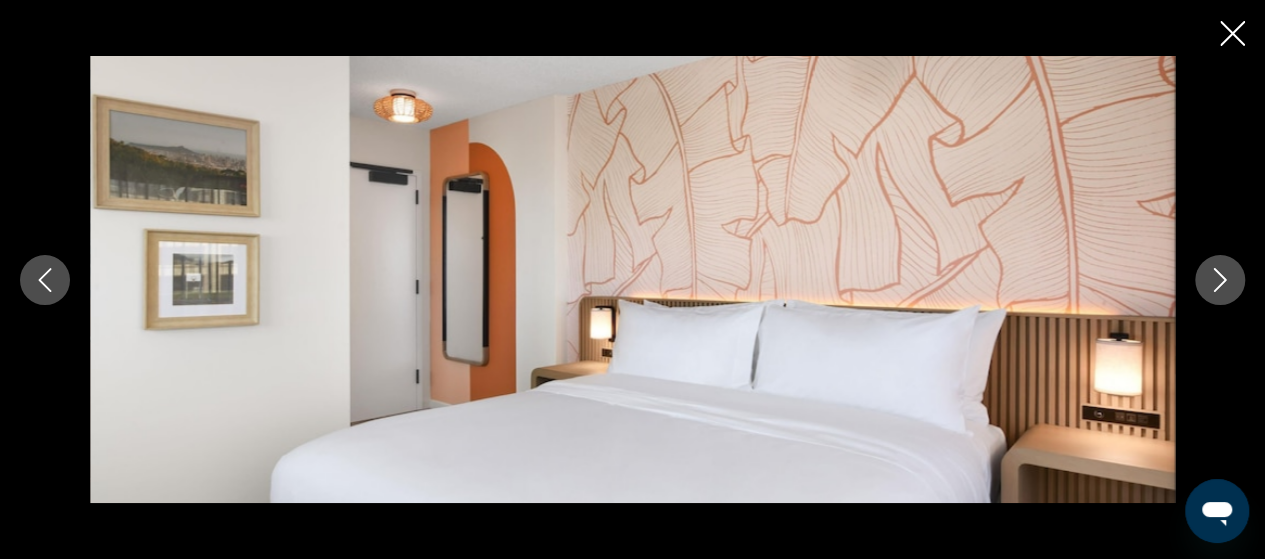 click at bounding box center [1232, 33] 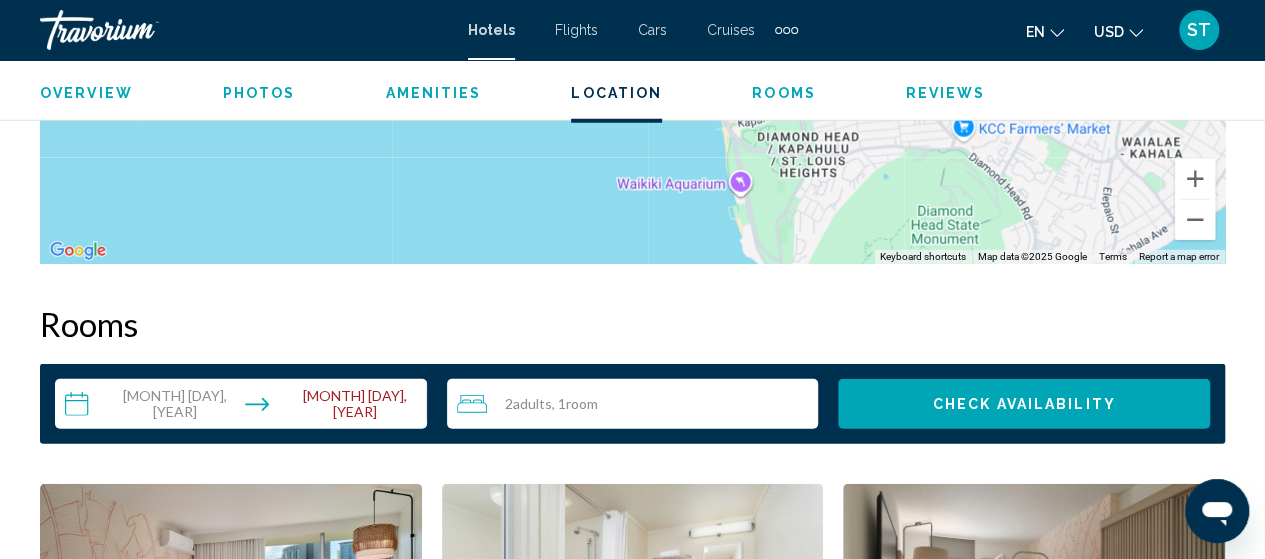 scroll, scrollTop: 2681, scrollLeft: 0, axis: vertical 